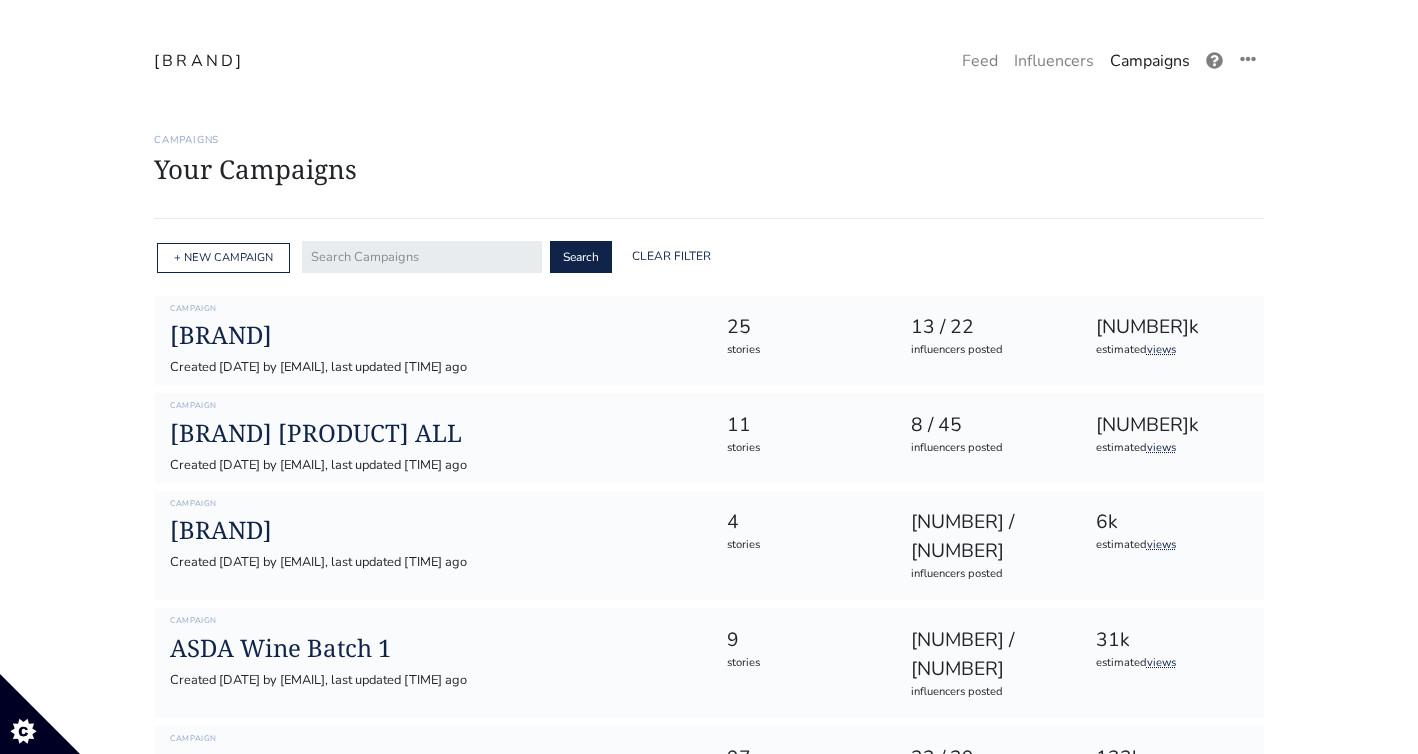 scroll, scrollTop: 110, scrollLeft: 0, axis: vertical 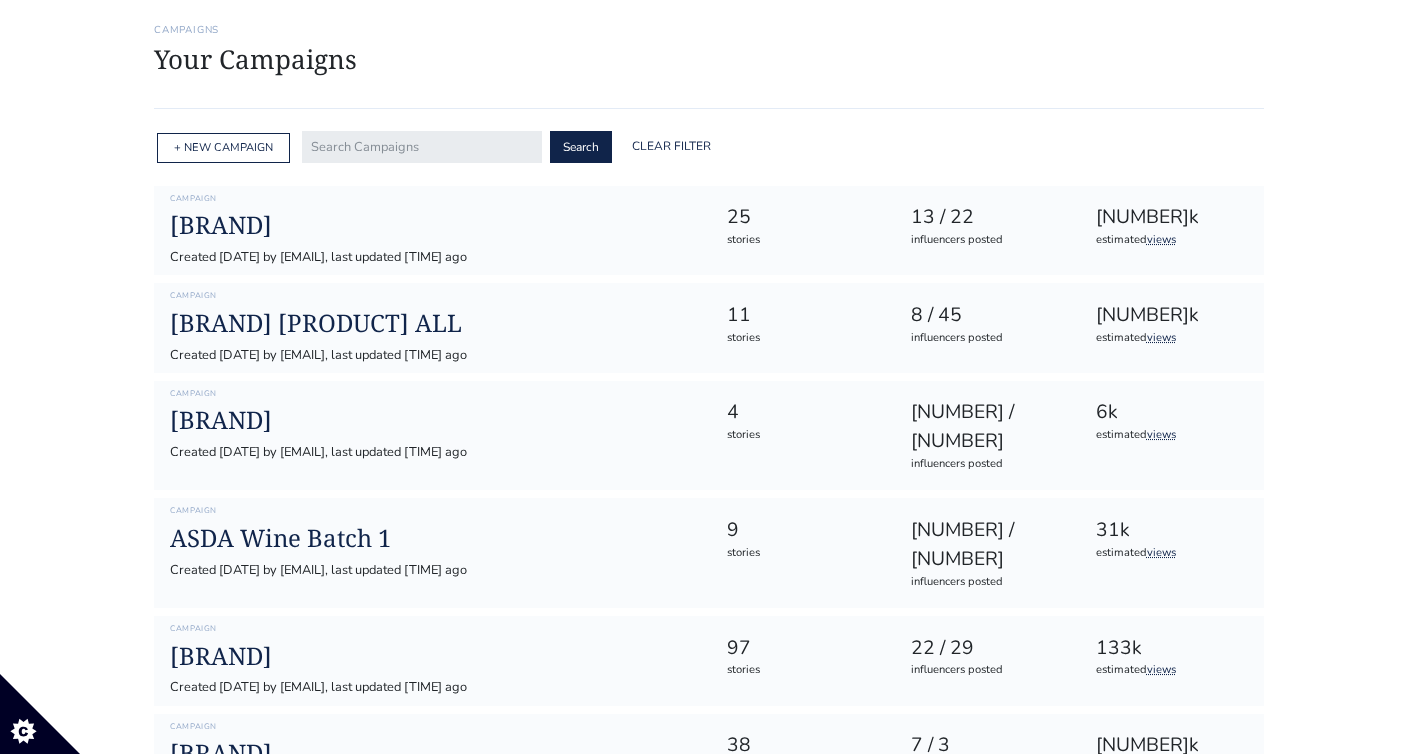 click on "+ NEW CAMPAIGN" at bounding box center (223, 148) 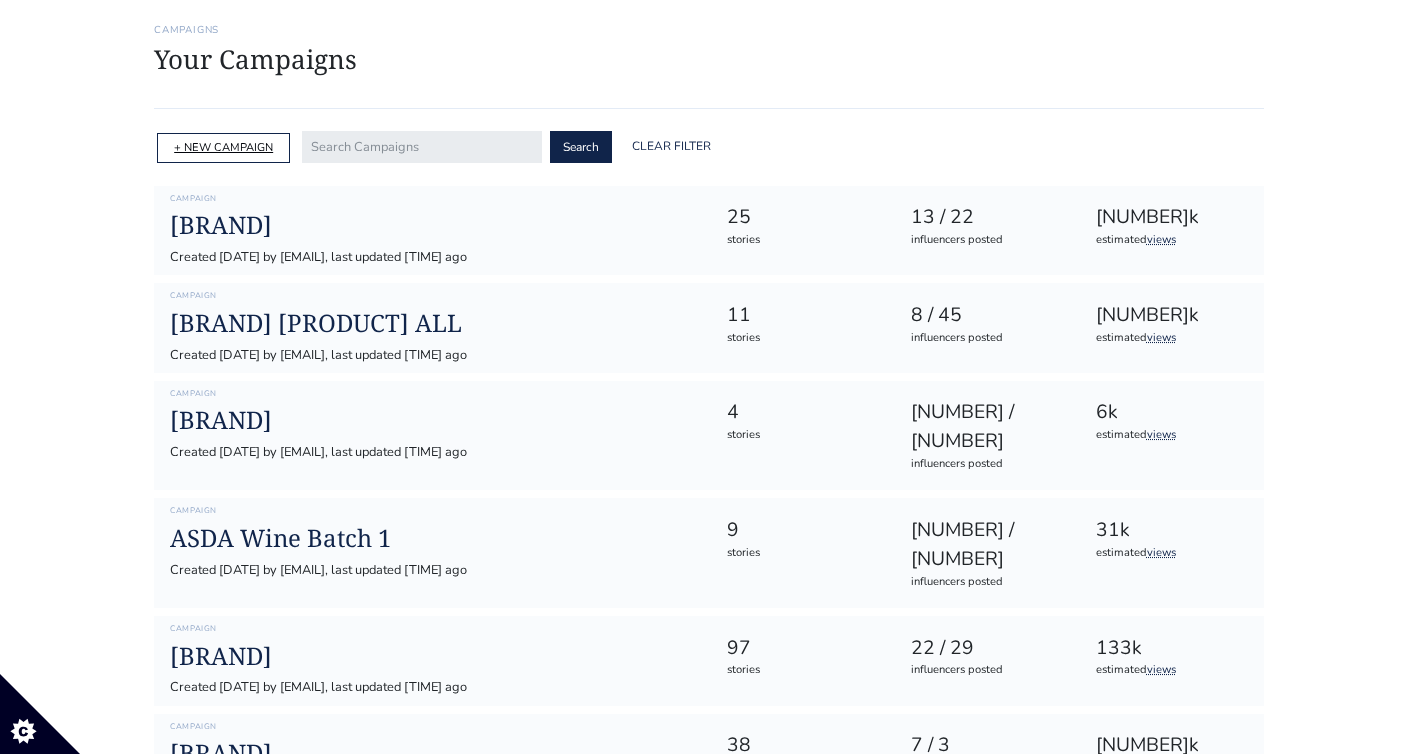 click on "+ NEW CAMPAIGN" at bounding box center [223, 147] 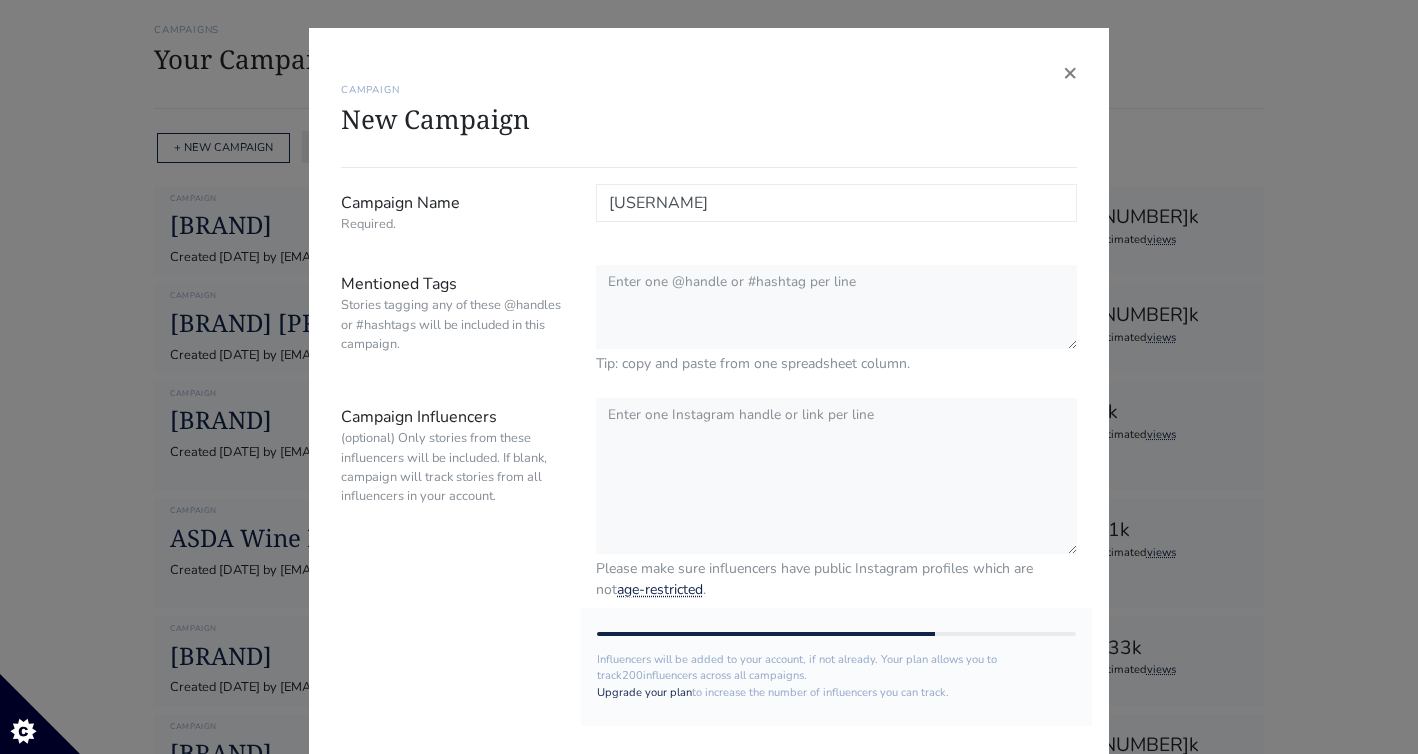 type on "SkinRepublic1" 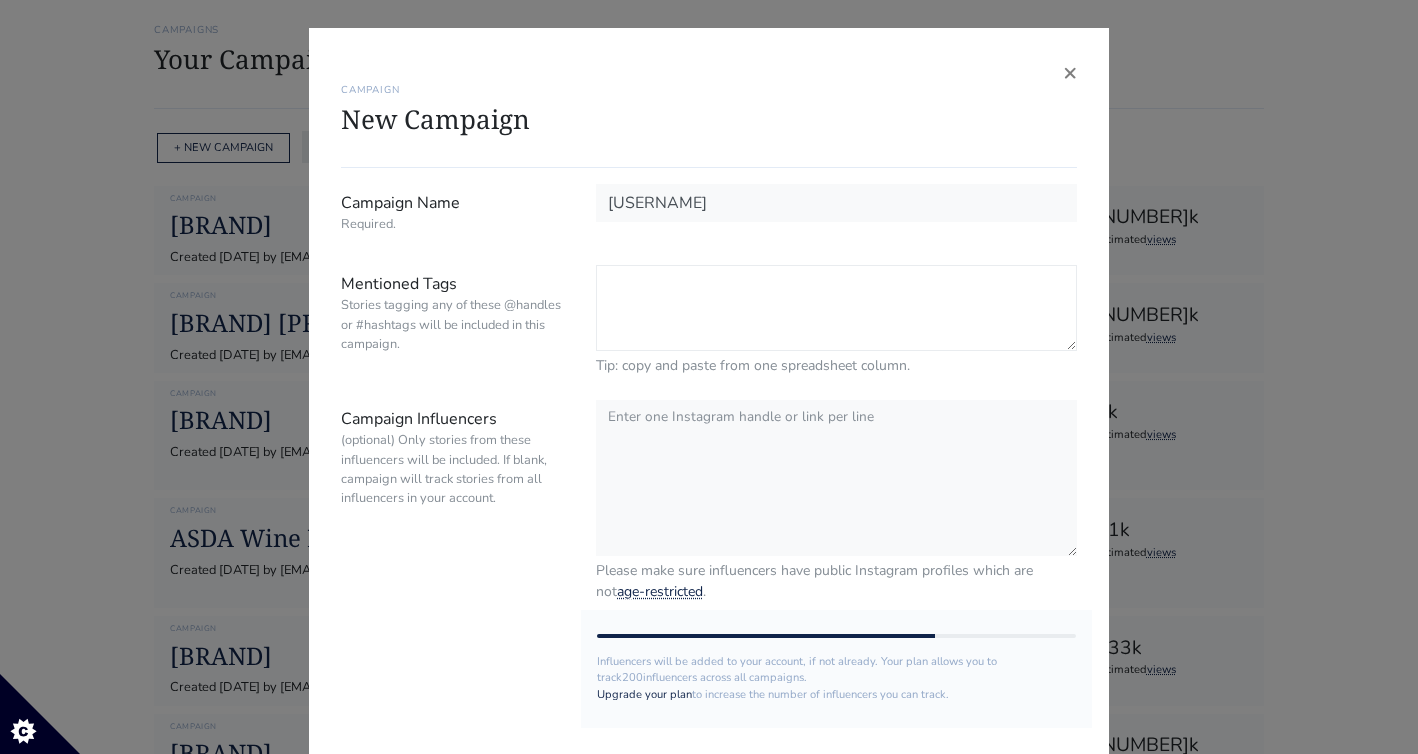 click on "Mentioned Tags
Stories tagging any of these @handles or #hashtags will be included in this campaign." at bounding box center (836, 308) 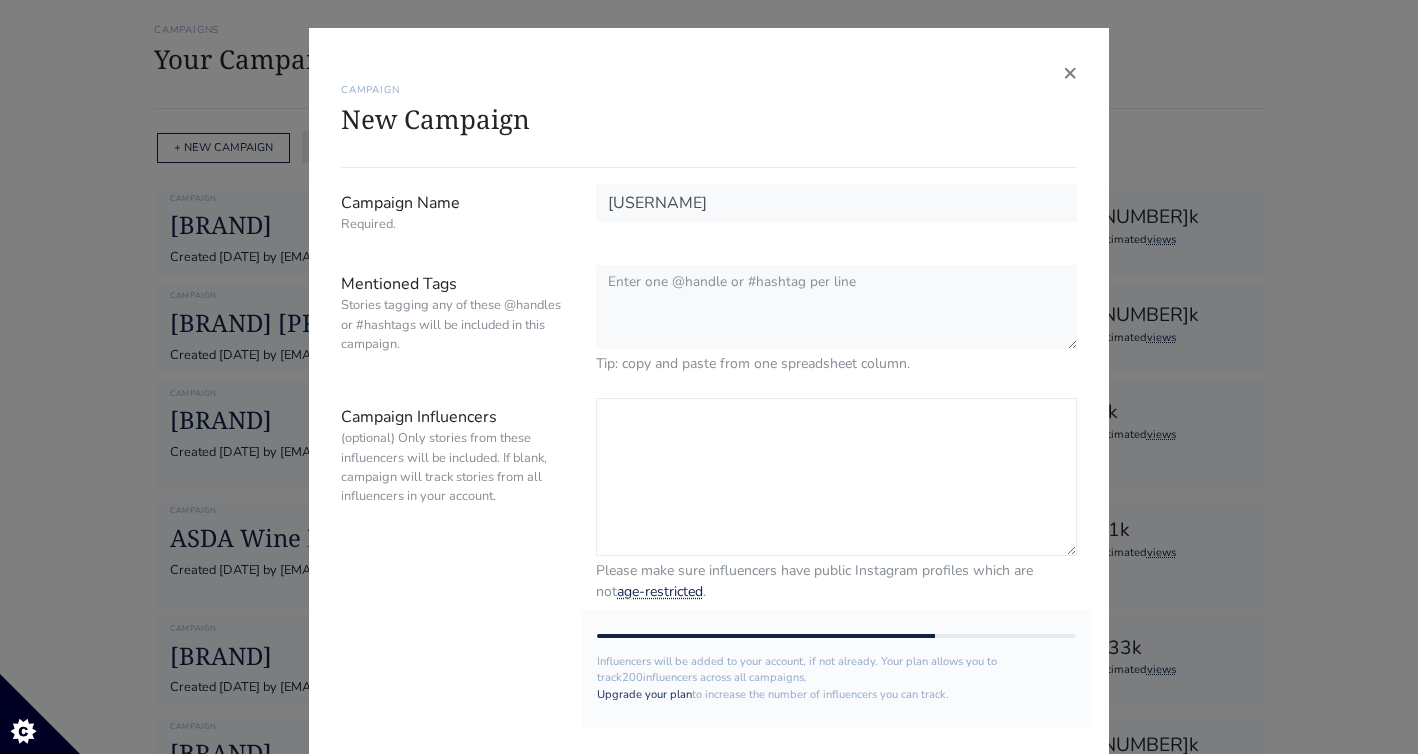 click on "Campaign Influencers
(optional) Only stories from these influencers will be included.
If blank, campaign will track stories from all influencers in your account." at bounding box center (836, 477) 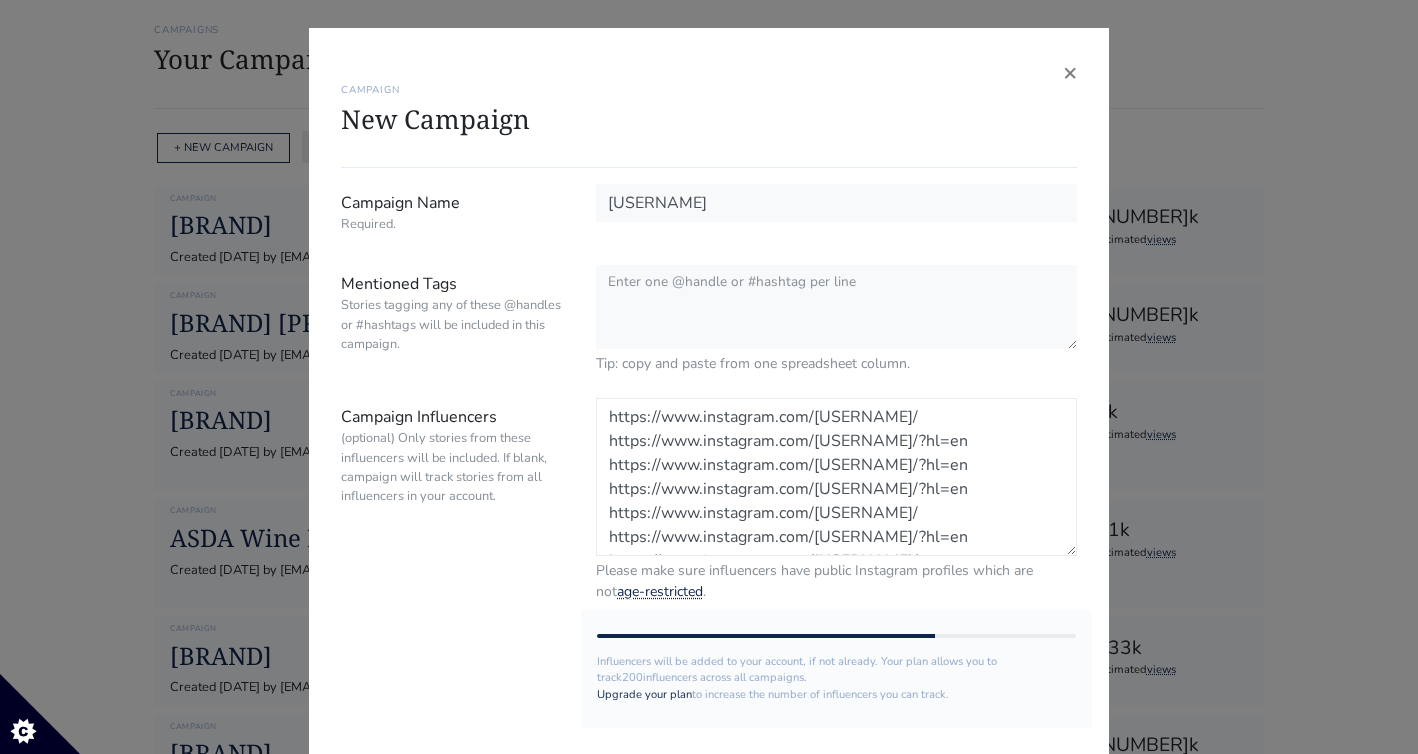 scroll, scrollTop: 112, scrollLeft: 0, axis: vertical 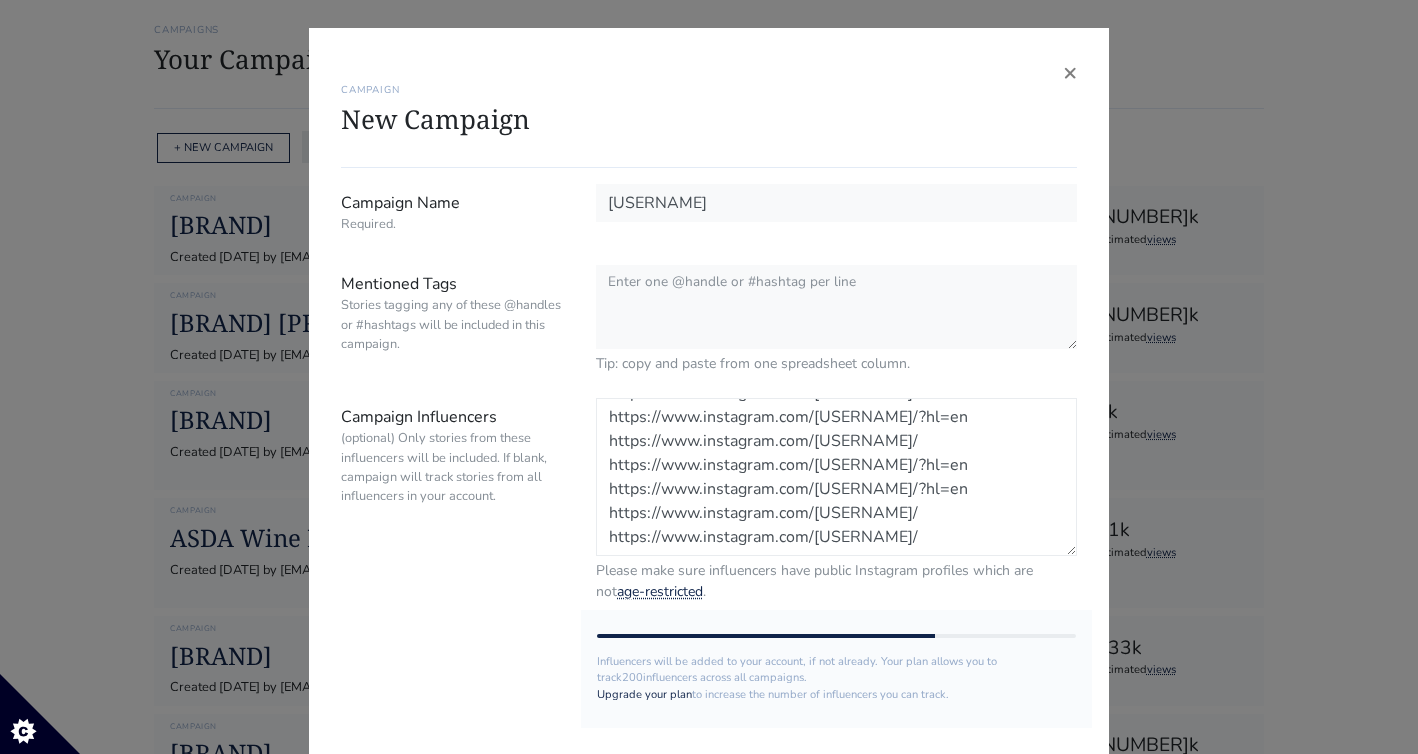 paste on "https://www.instagram.com/saphibartlett/?hl=en
https://www.instagram.com/beautywithtaffy_/?hl=en
https://www.instagram.com/indiaamoon/?hl=en" 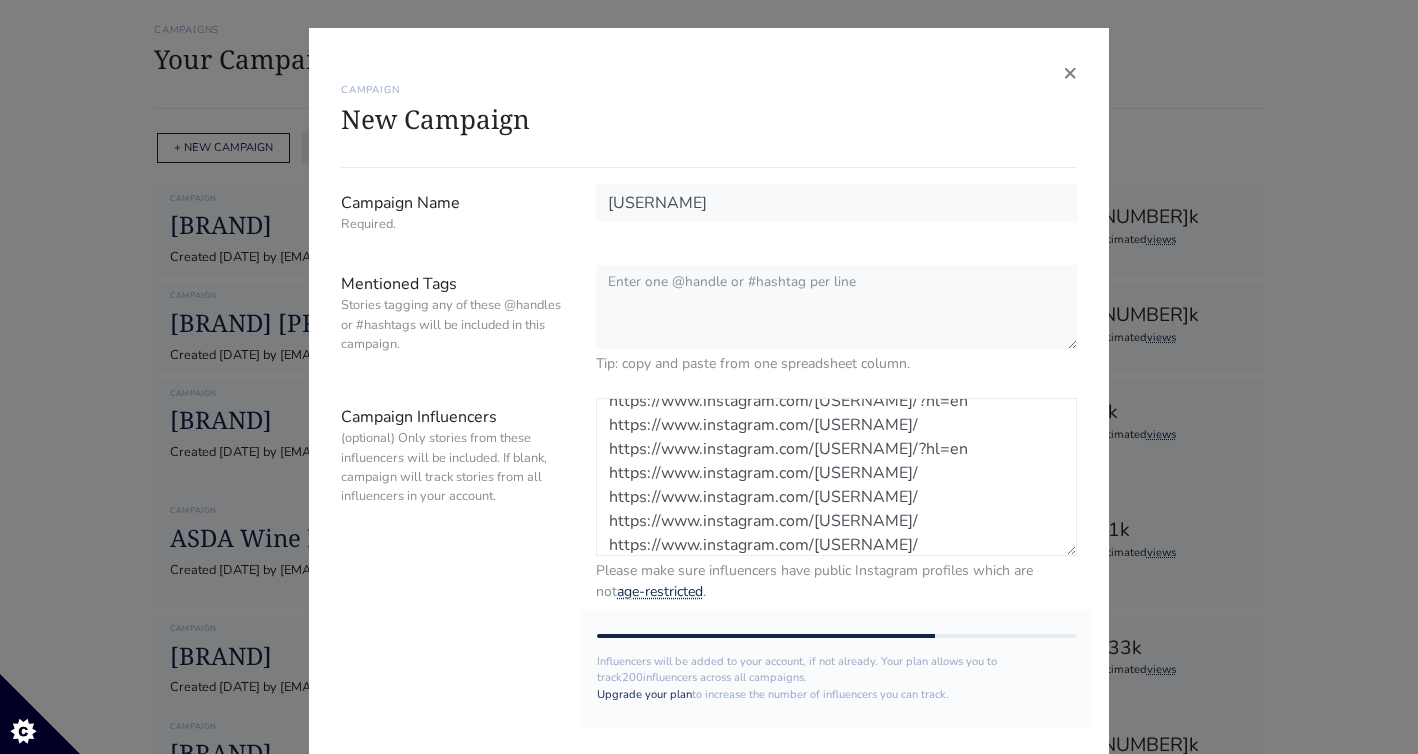 scroll, scrollTop: 184, scrollLeft: 0, axis: vertical 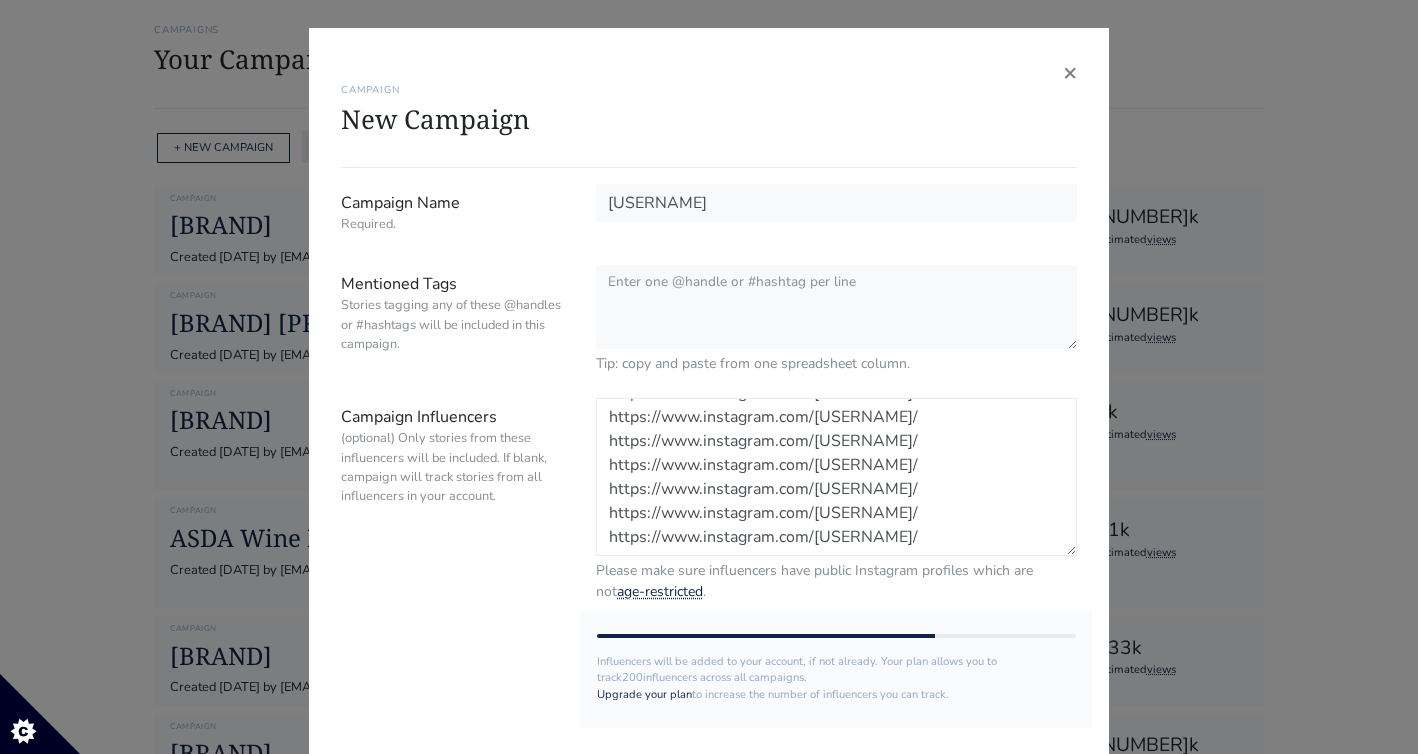 paste on "https://www.instagram.com/helenacritchley/?hl=en
https://www.instagram.com/darcyjanepentland/?hl=en
https://www.instagram.com/maddyrmaguire/?hl=en" 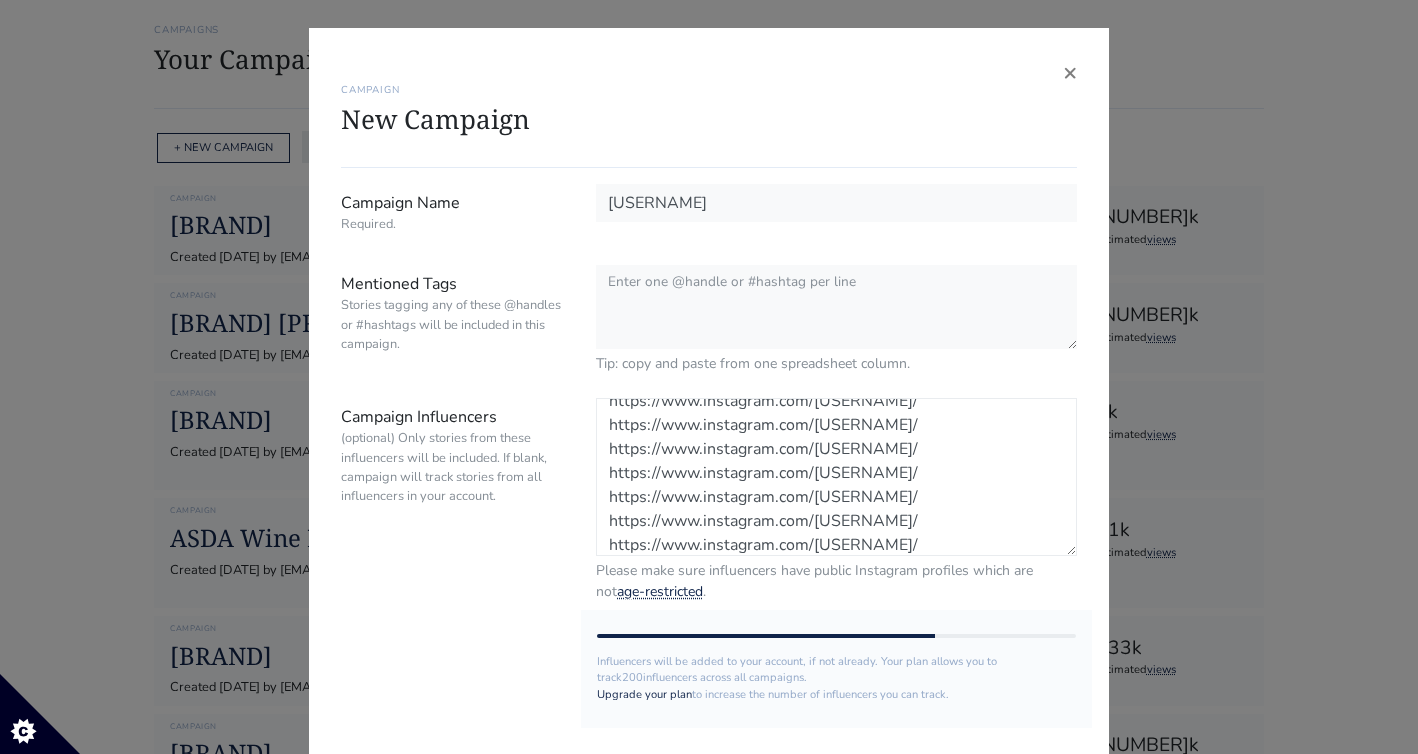 scroll, scrollTop: 256, scrollLeft: 0, axis: vertical 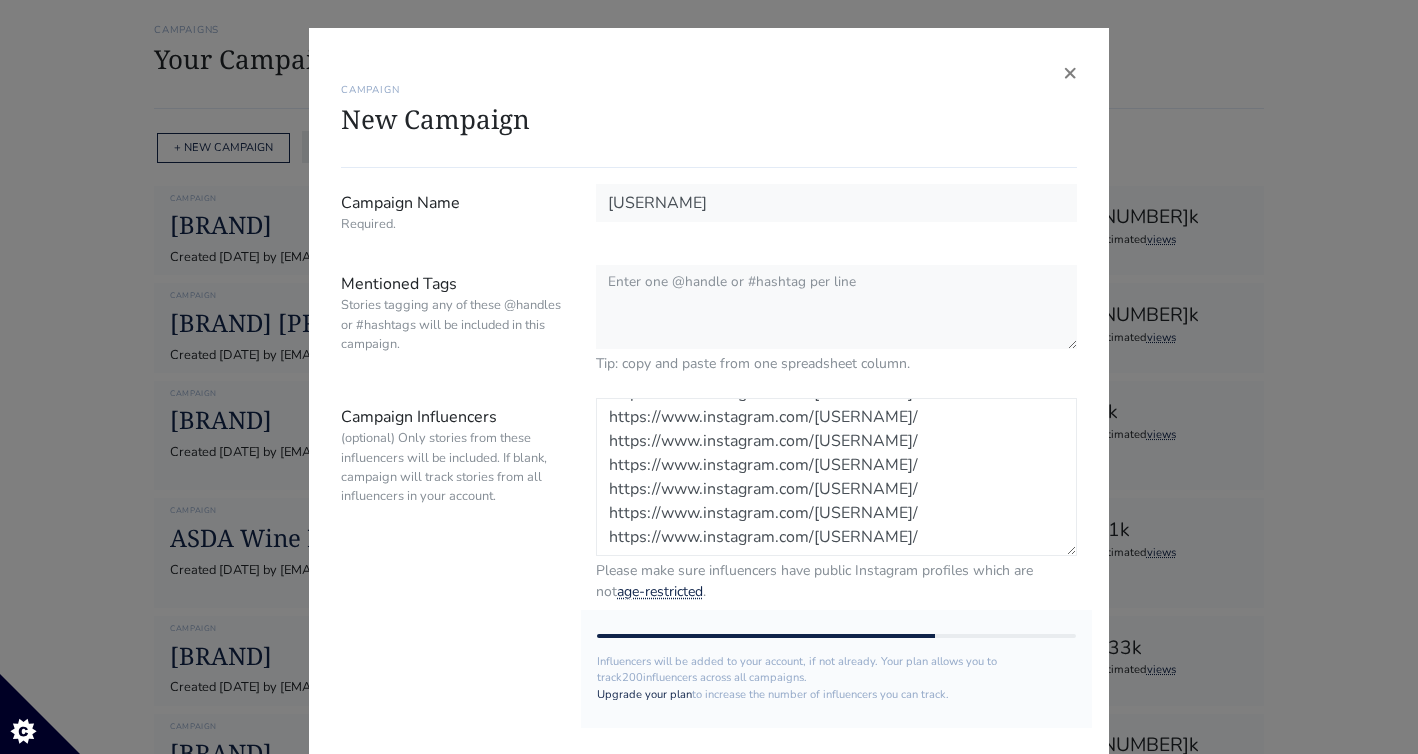 paste on "https://www.instagram.com/itsheatherbell/" 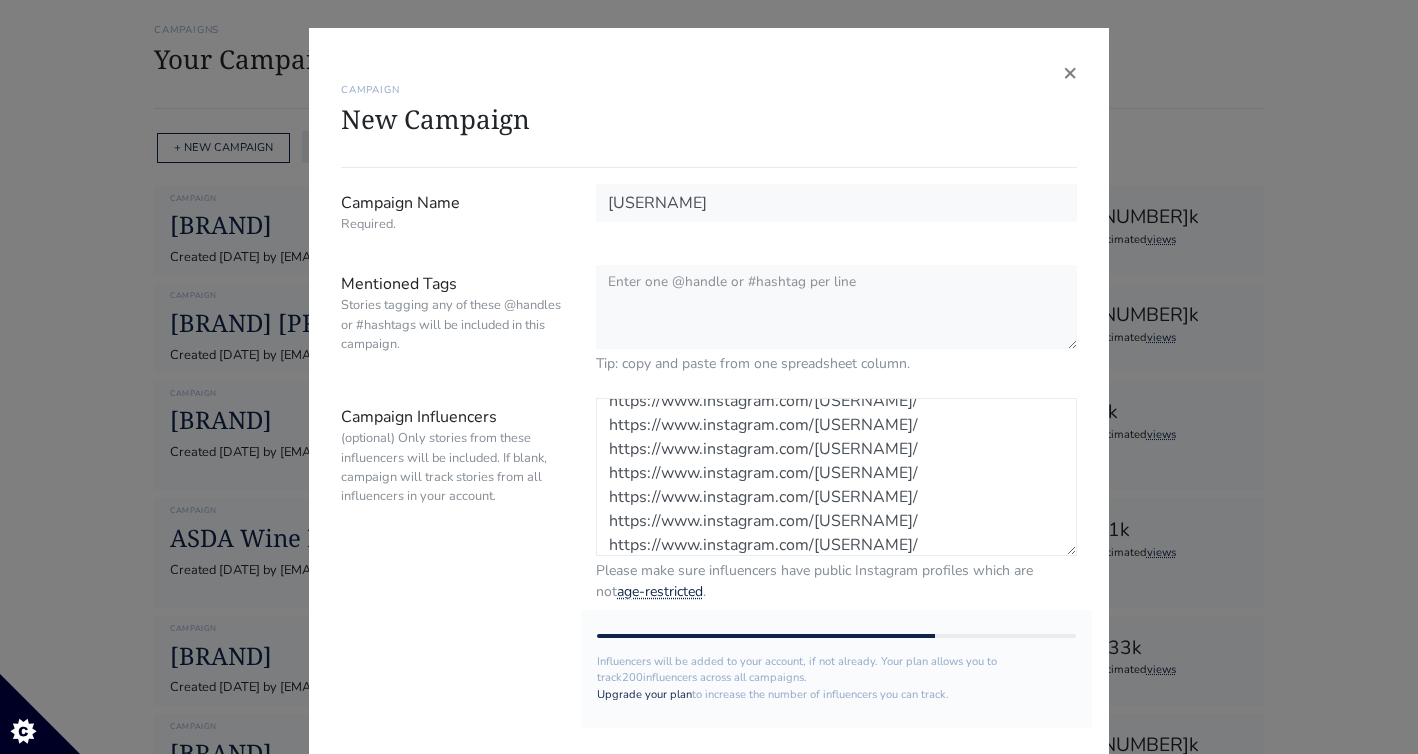 scroll, scrollTop: 304, scrollLeft: 0, axis: vertical 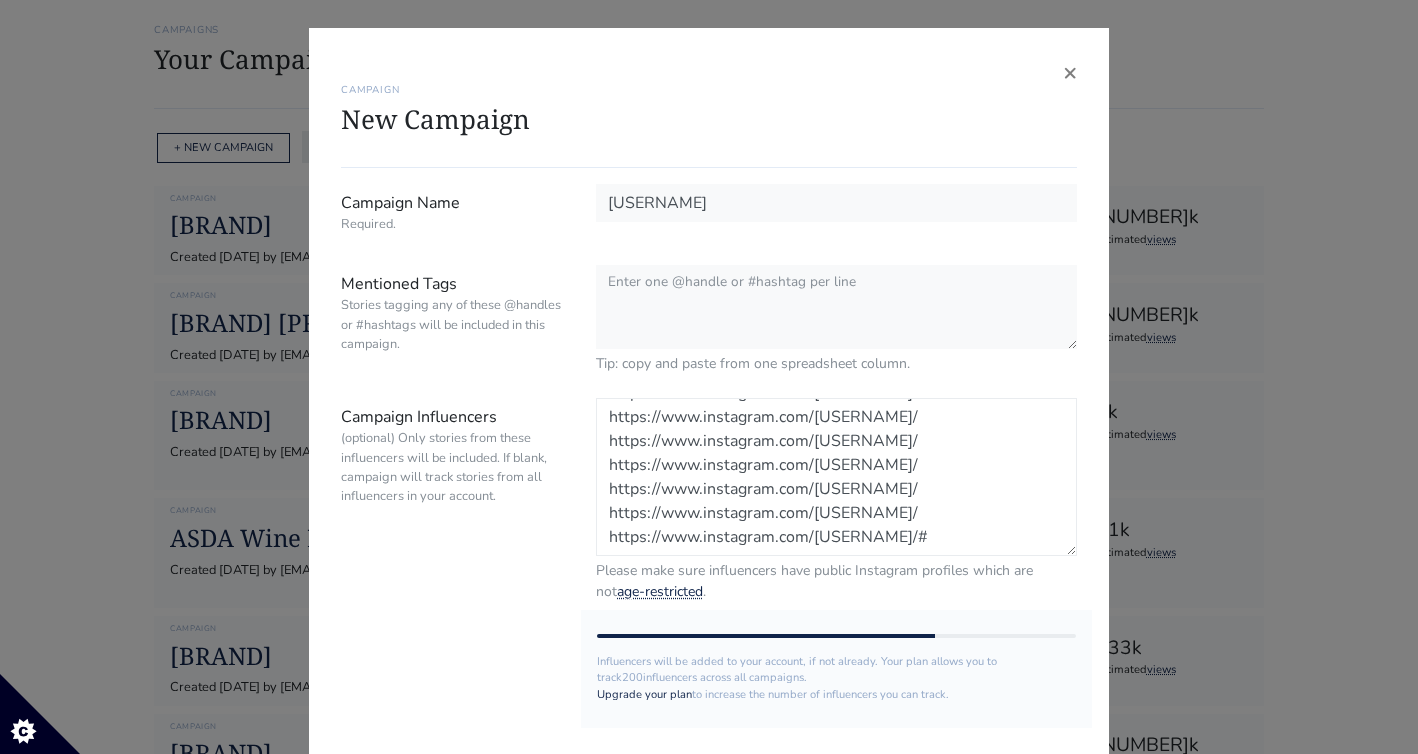 paste on "https://www.instagram.com/keirawalkerr.x/#
https://www.instagram.com/siennawalker__/#" 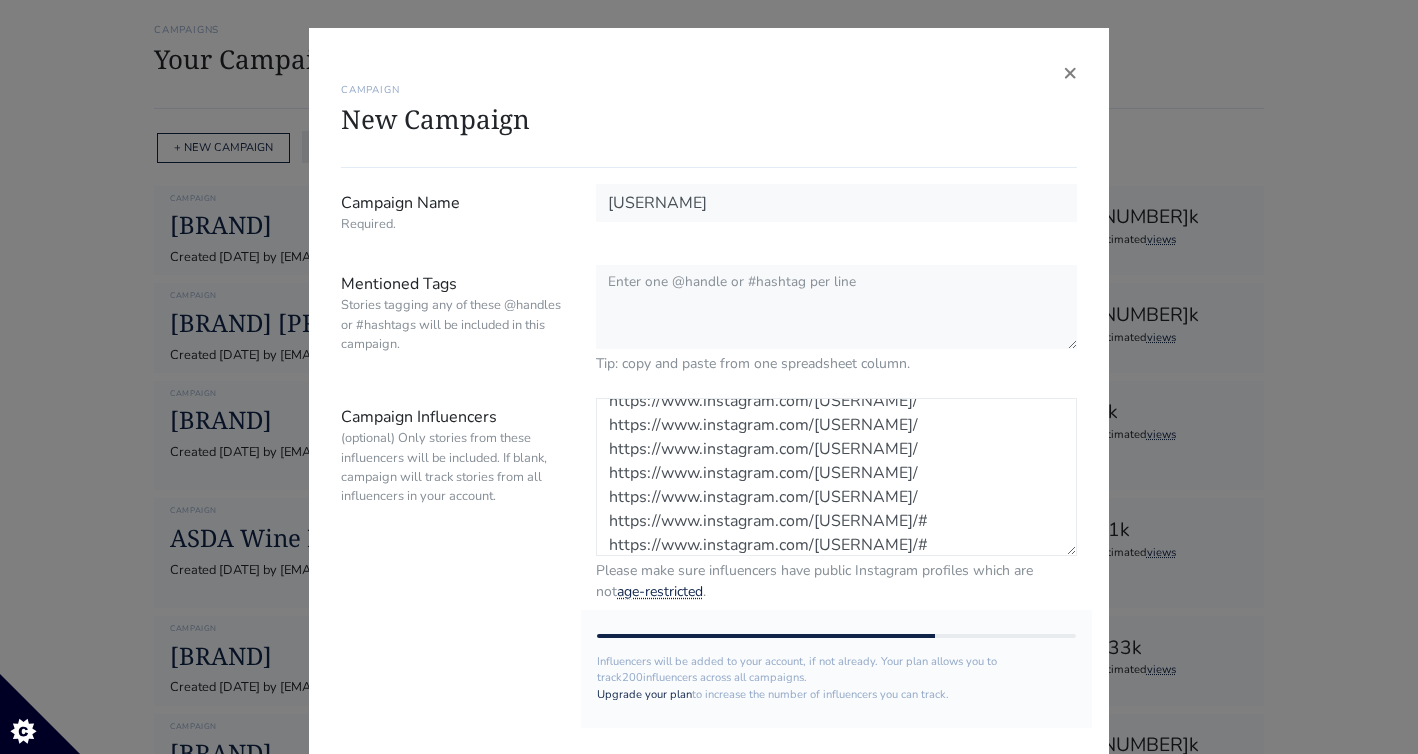 scroll, scrollTop: 352, scrollLeft: 0, axis: vertical 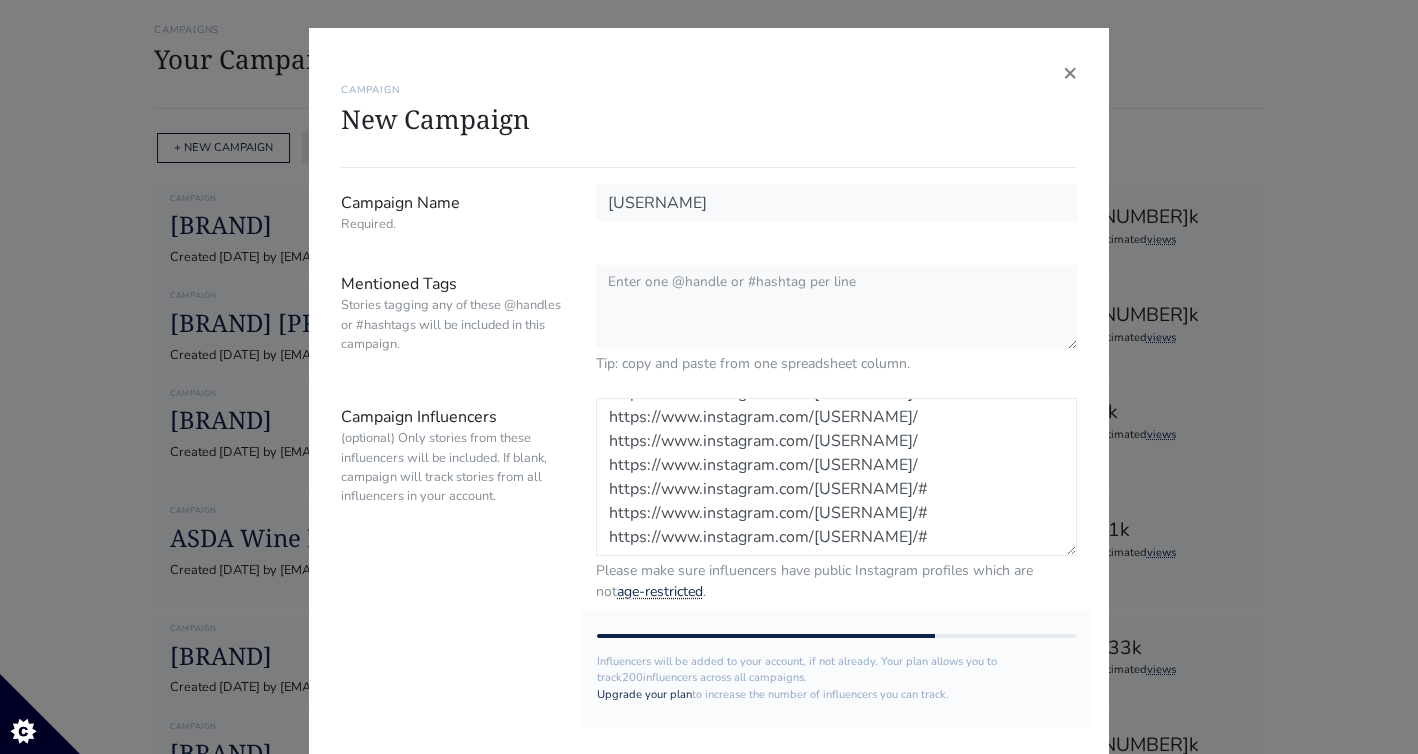 paste on "https://www.instagram.com/millyjsmith/#" 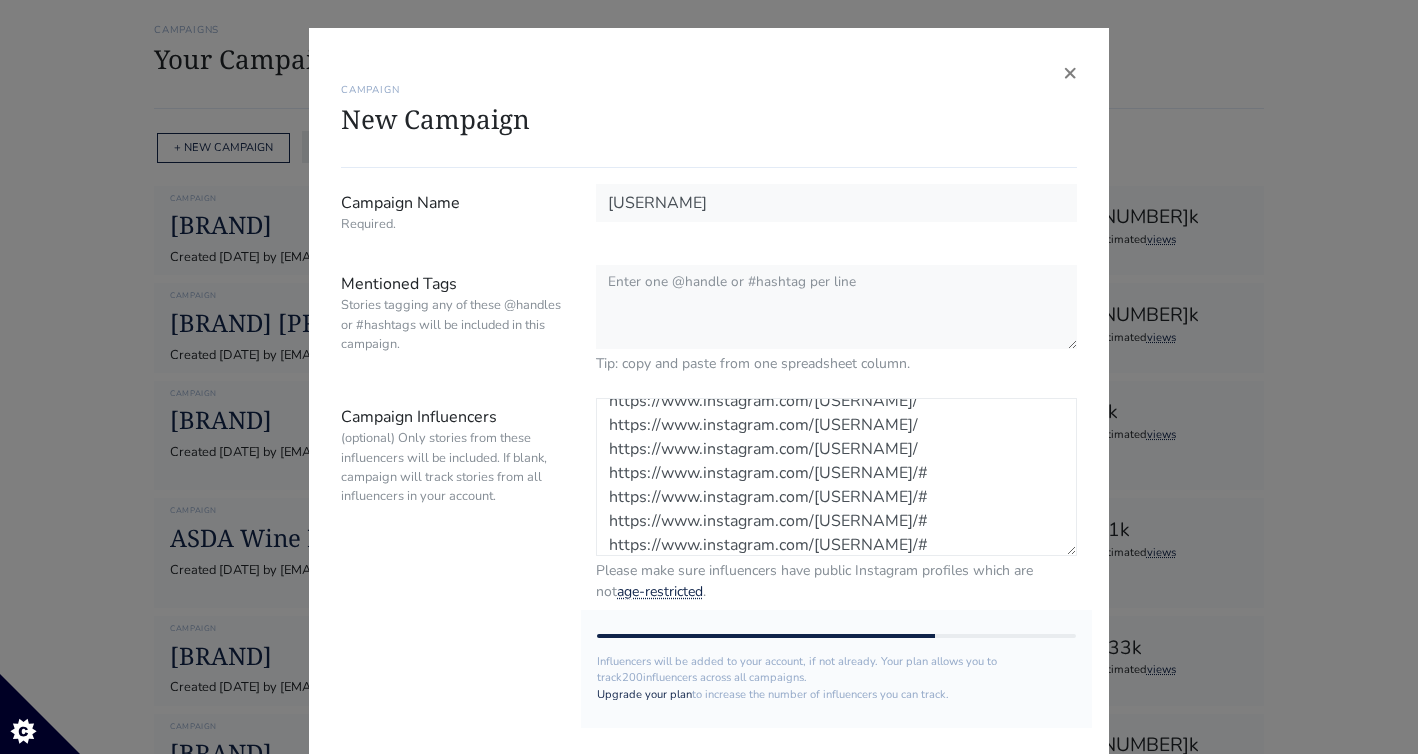 scroll, scrollTop: 400, scrollLeft: 0, axis: vertical 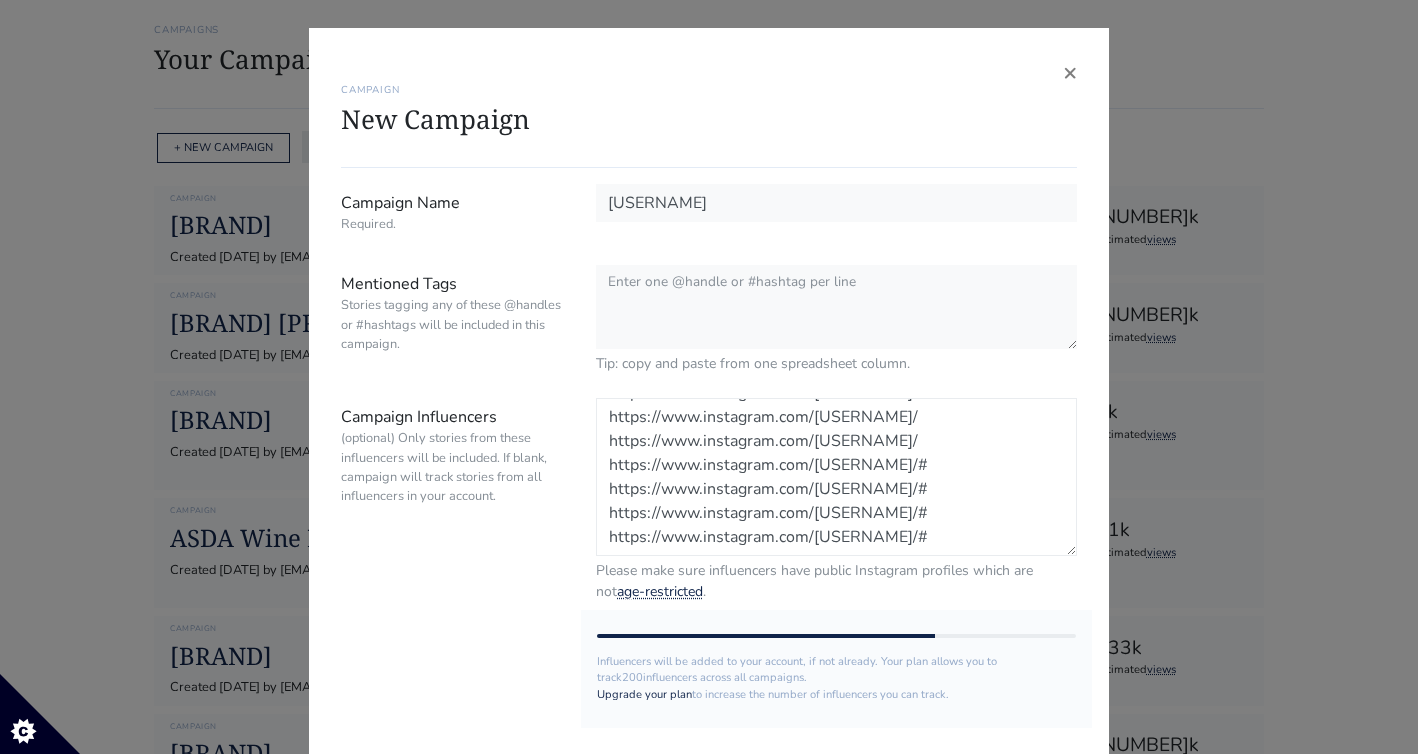 paste on "https://www.instagram.com/emblawigum/followers/" 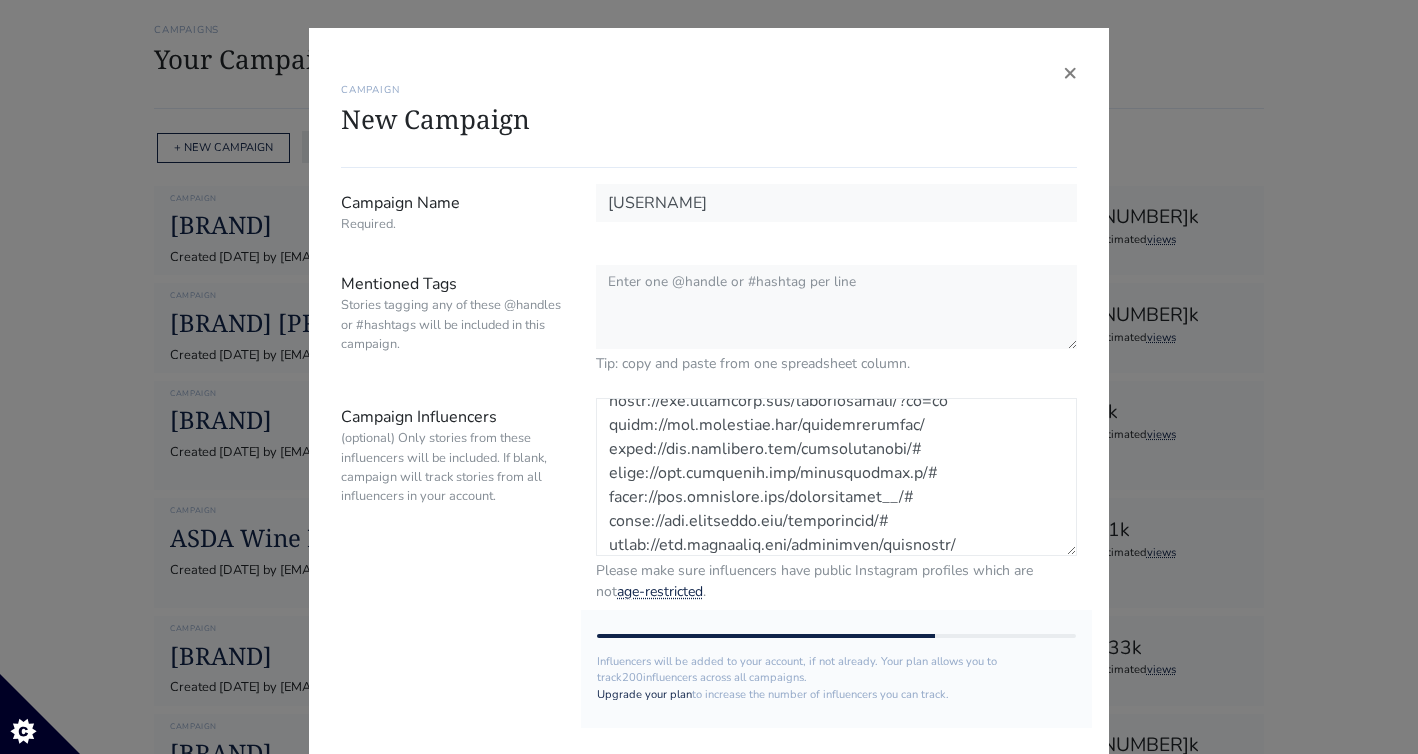 scroll, scrollTop: 424, scrollLeft: 0, axis: vertical 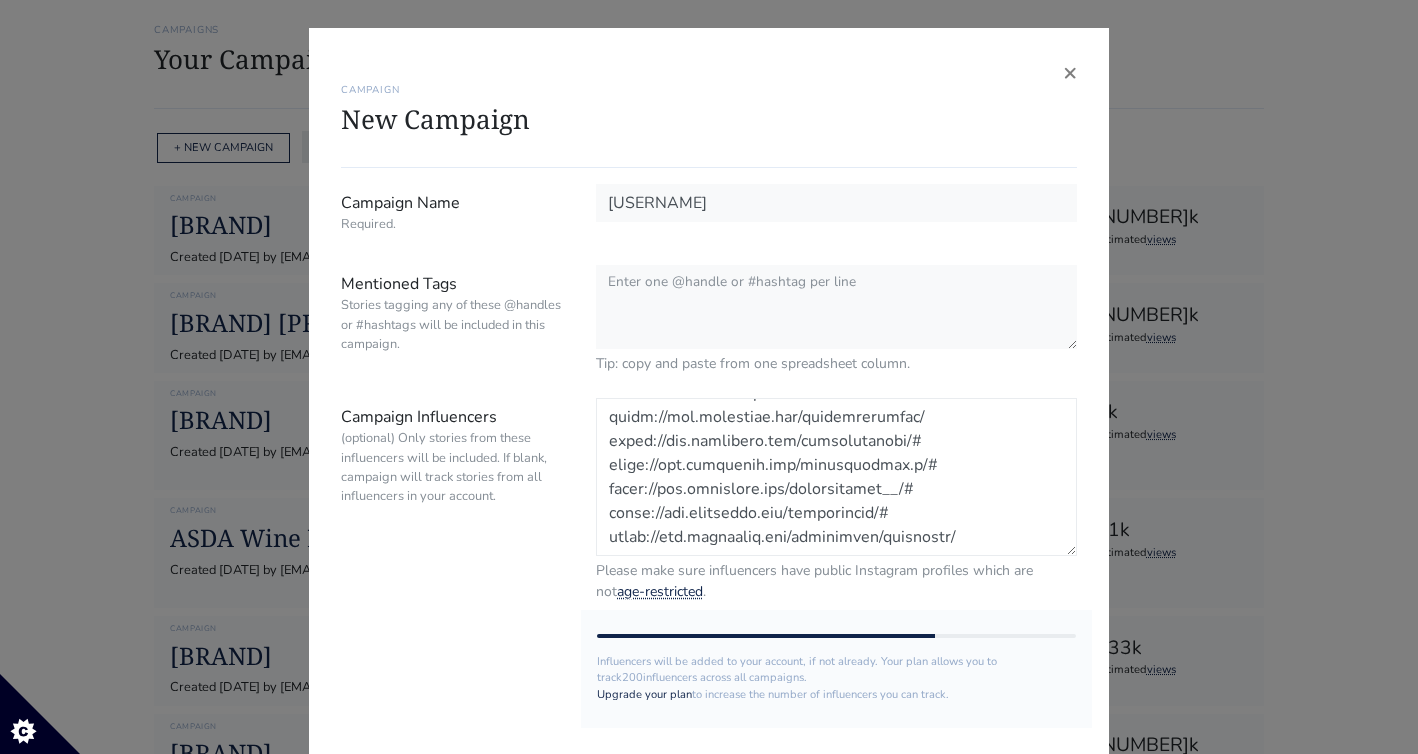 drag, startPoint x: 1026, startPoint y: 514, endPoint x: 909, endPoint y: 526, distance: 117.61378 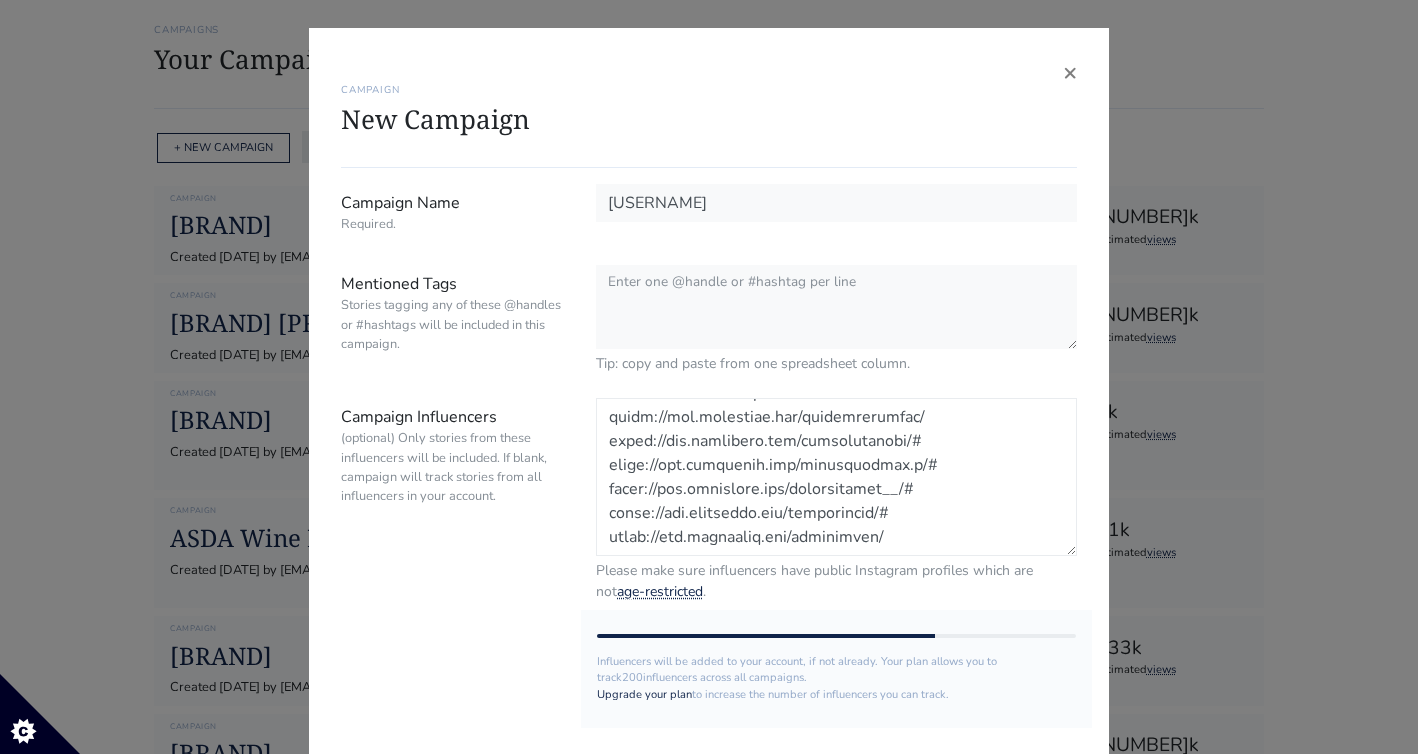 type on "https://www.instagram.com/_maisiemarsh_/
https://www.instagram.com/annabellevictoriax/?hl=en
https://www.instagram.com/alexrookesteele/?hl=en
https://www.instagram.com/amicharlize/?hl=en
https://www.instagram.com/sanam.arsalan/
https://www.instagram.com/abi_chatten/?hl=en
https://www.instagram.com/charlottecucurnia/
https://www.instagram.com/the__glow__girl/?hl=en
https://www.instagram.com/ellamorganc/?hl=en
https://www.instagram.com/anais.hale/?hl=en
https://www.instagram.com/naomimizrahi/?hl=en
https://www.instagram.com/saphibartlett/?hl=en
https://www.instagram.com/beautywithtaffy_/?hl=en
https://www.instagram.com/indiaamoon/?hl=en
https://www.instagram.com/helenacritchley/?hl=en
https://www.instagram.com/darcyjanepentland/?hl=en
https://www.instagram.com/maddyrmaguire/?hl=en
https://www.instagram.com/itsheatherbell/
https://www.instagram.com/hollyhoneyman/#
https://www.instagram.com/keirawalkerr.x/#
https://www.instagram.com/siennawalker__/#
https://www.instagram.com/millyjsmith/#
https://www.instagram..." 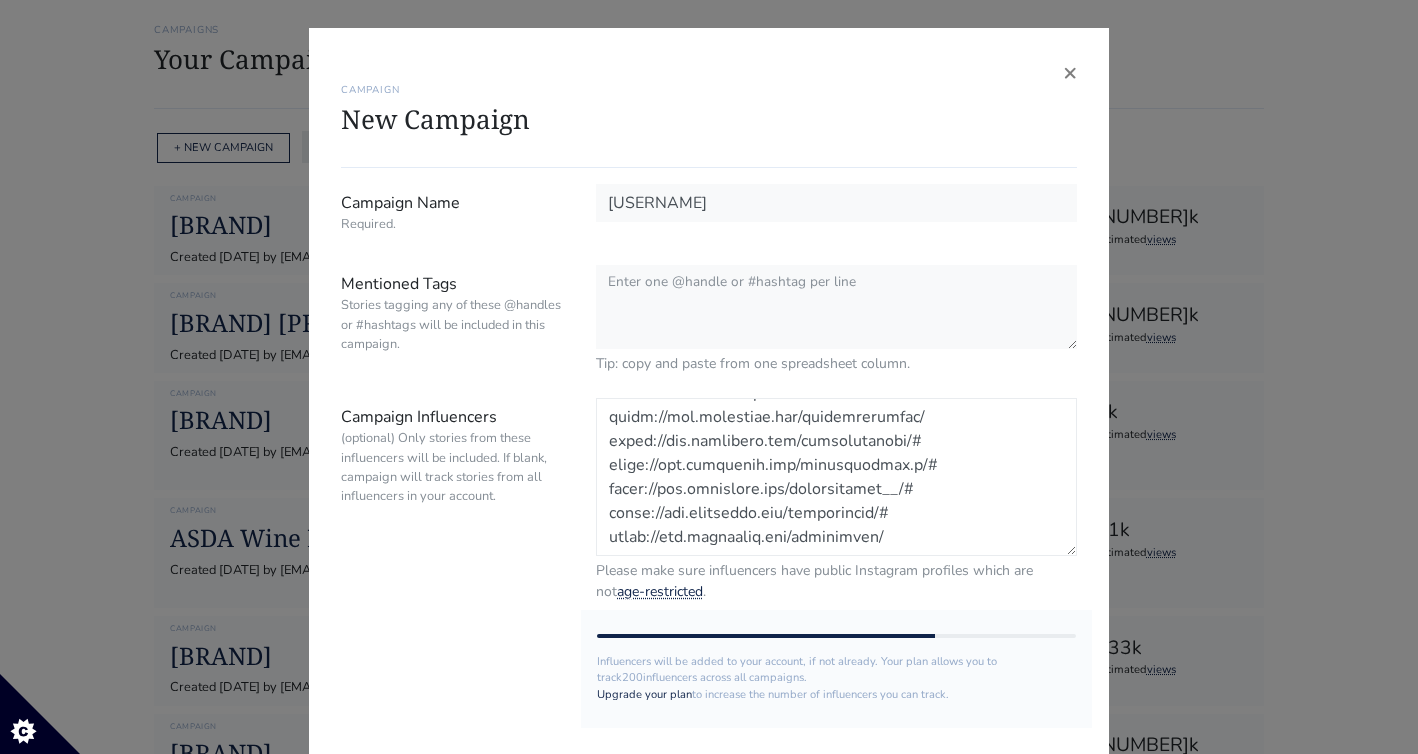 scroll, scrollTop: 424, scrollLeft: 0, axis: vertical 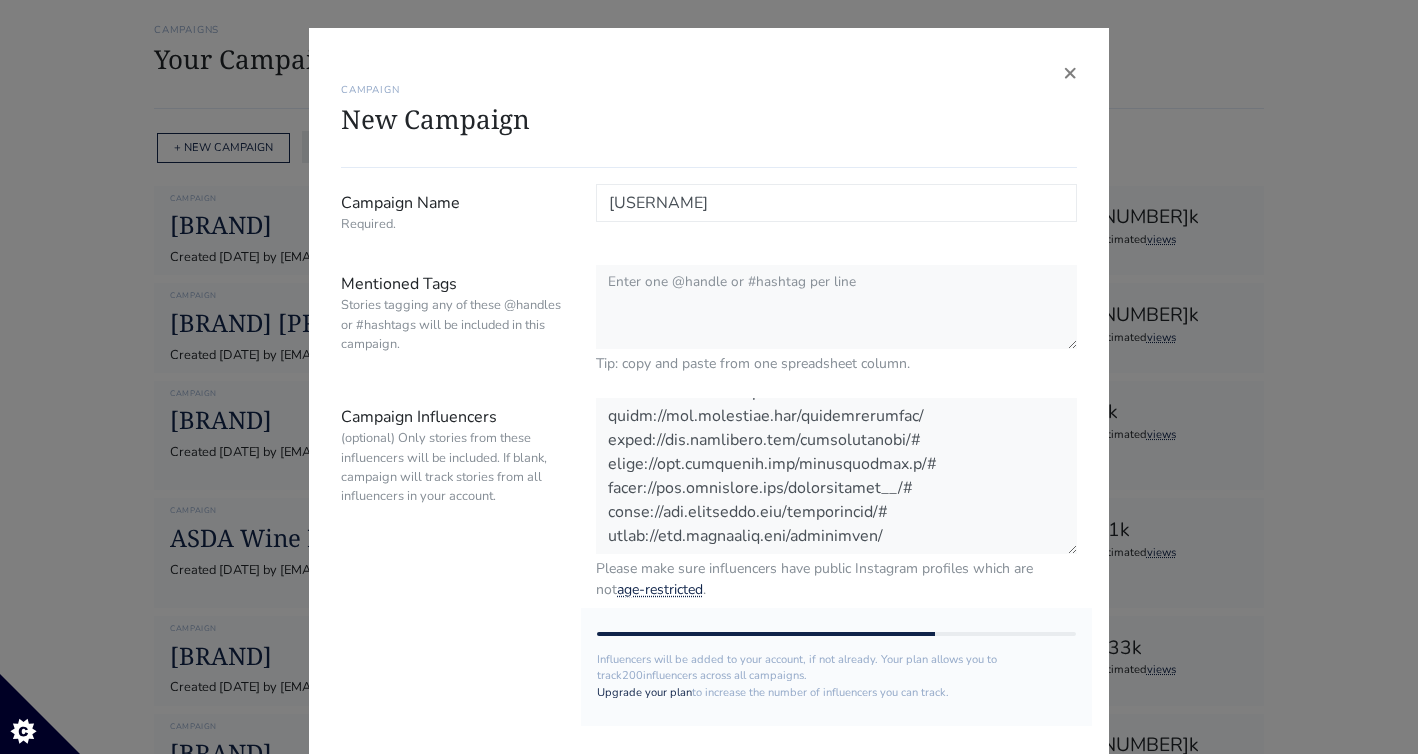 click on "SkinRepublic1" at bounding box center (836, 203) 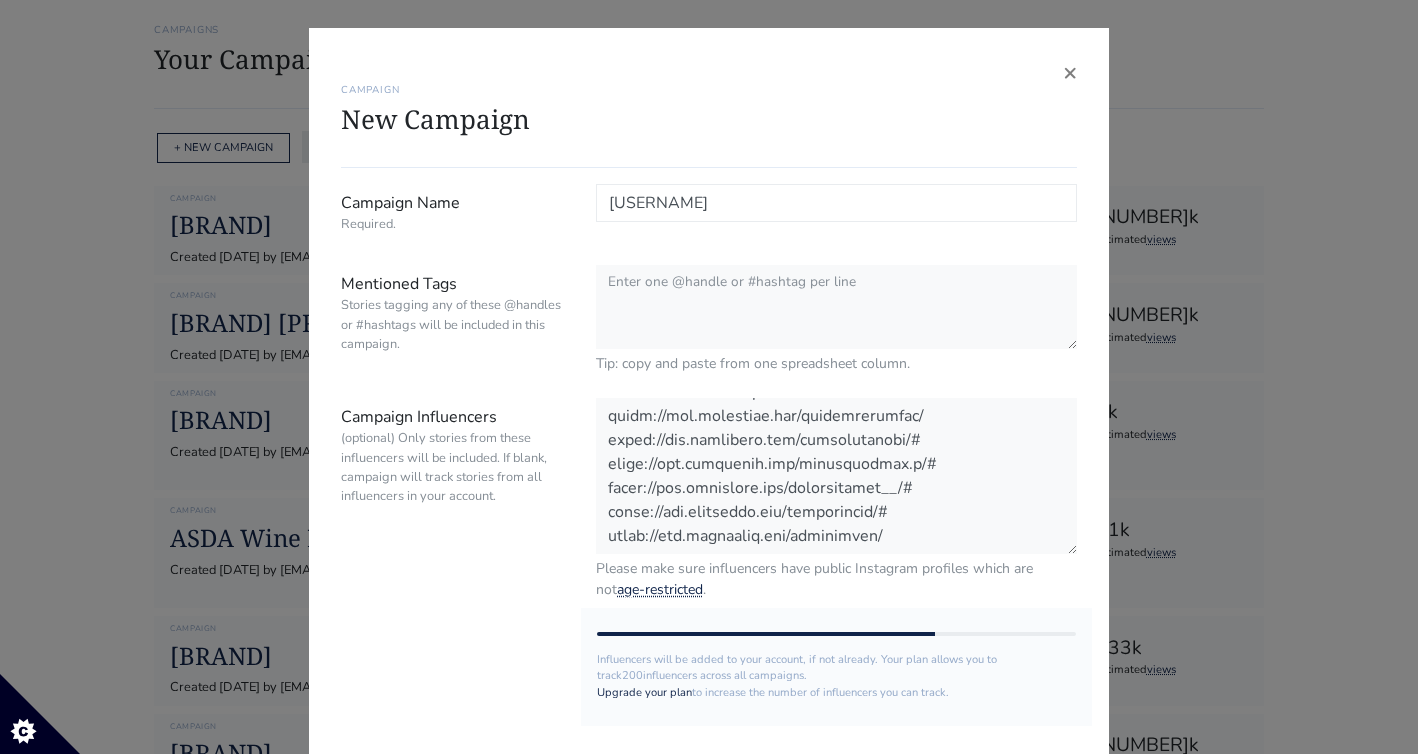 type on "SkinRepublic 1" 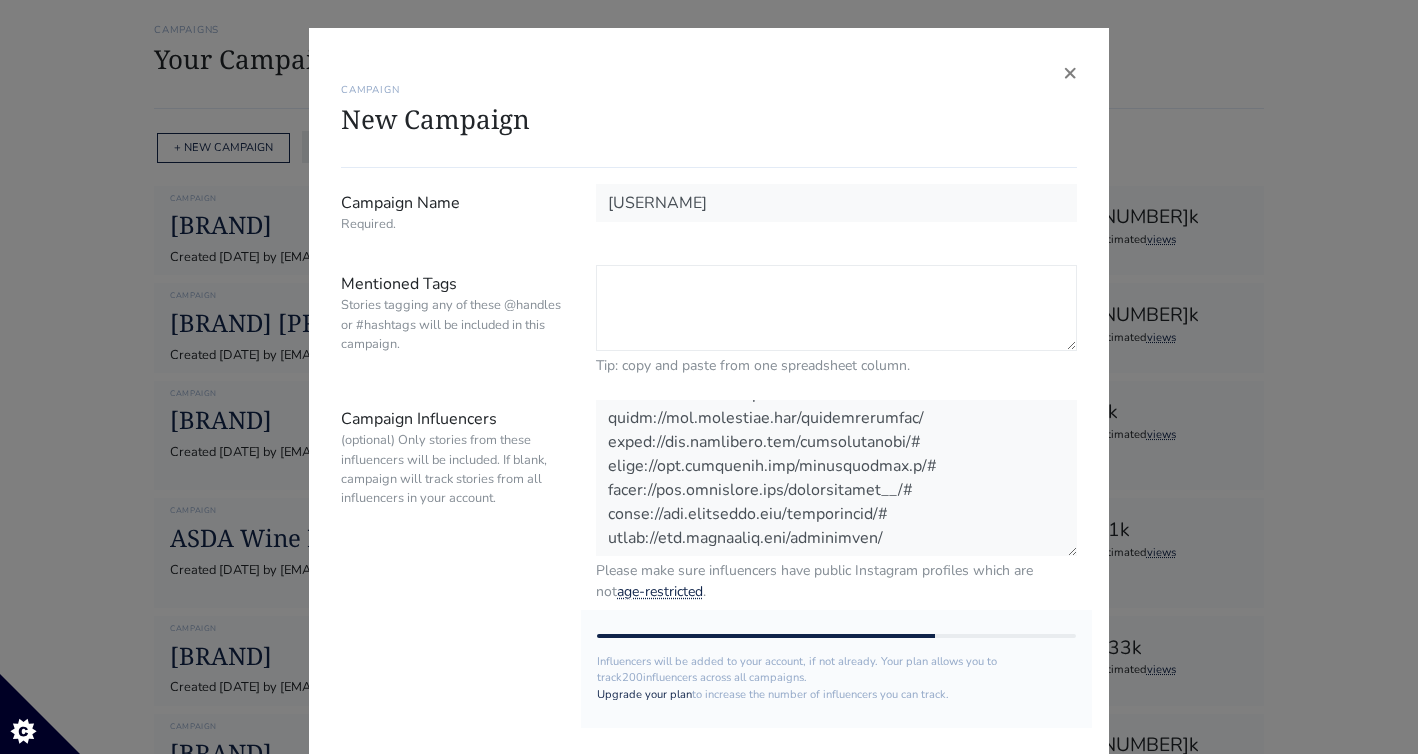 click on "Mentioned Tags
Stories tagging any of these @handles or #hashtags will be included in this campaign." at bounding box center [836, 308] 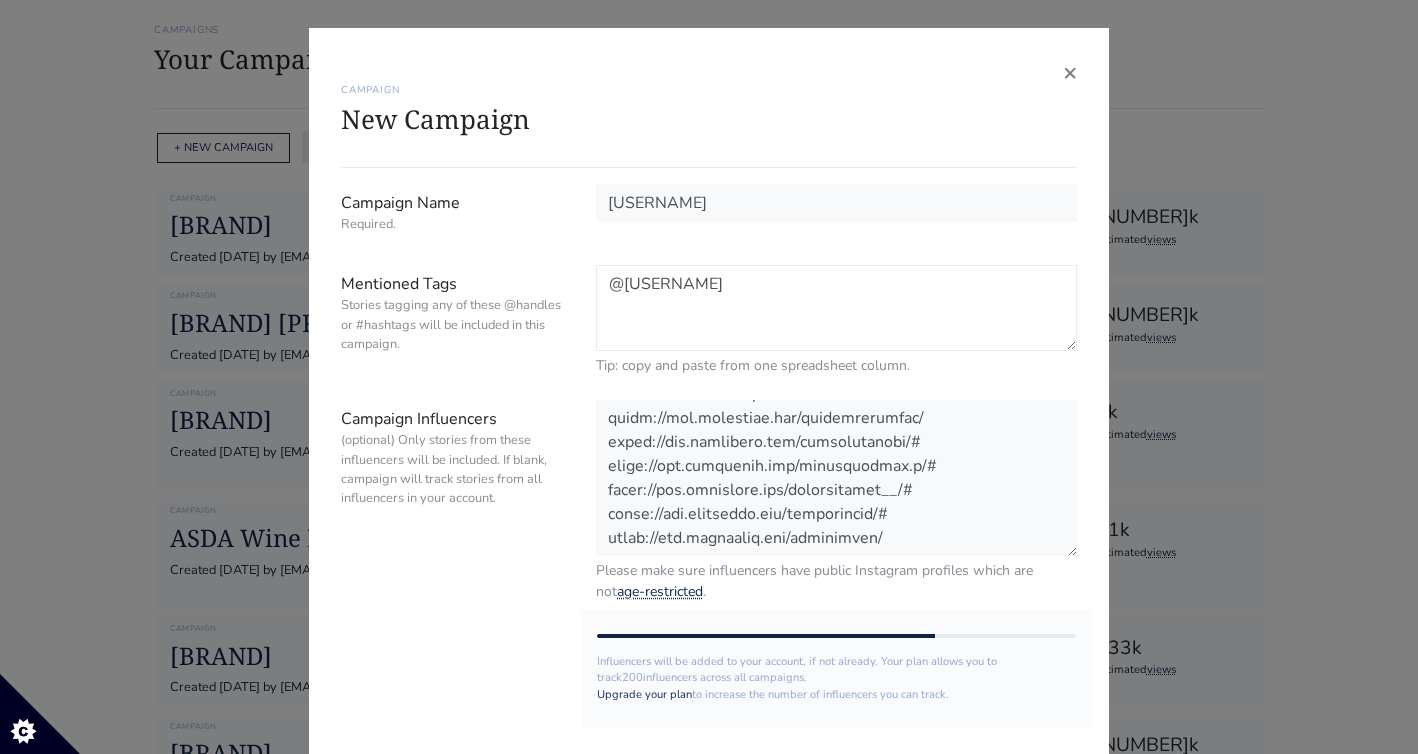 scroll, scrollTop: 456, scrollLeft: 0, axis: vertical 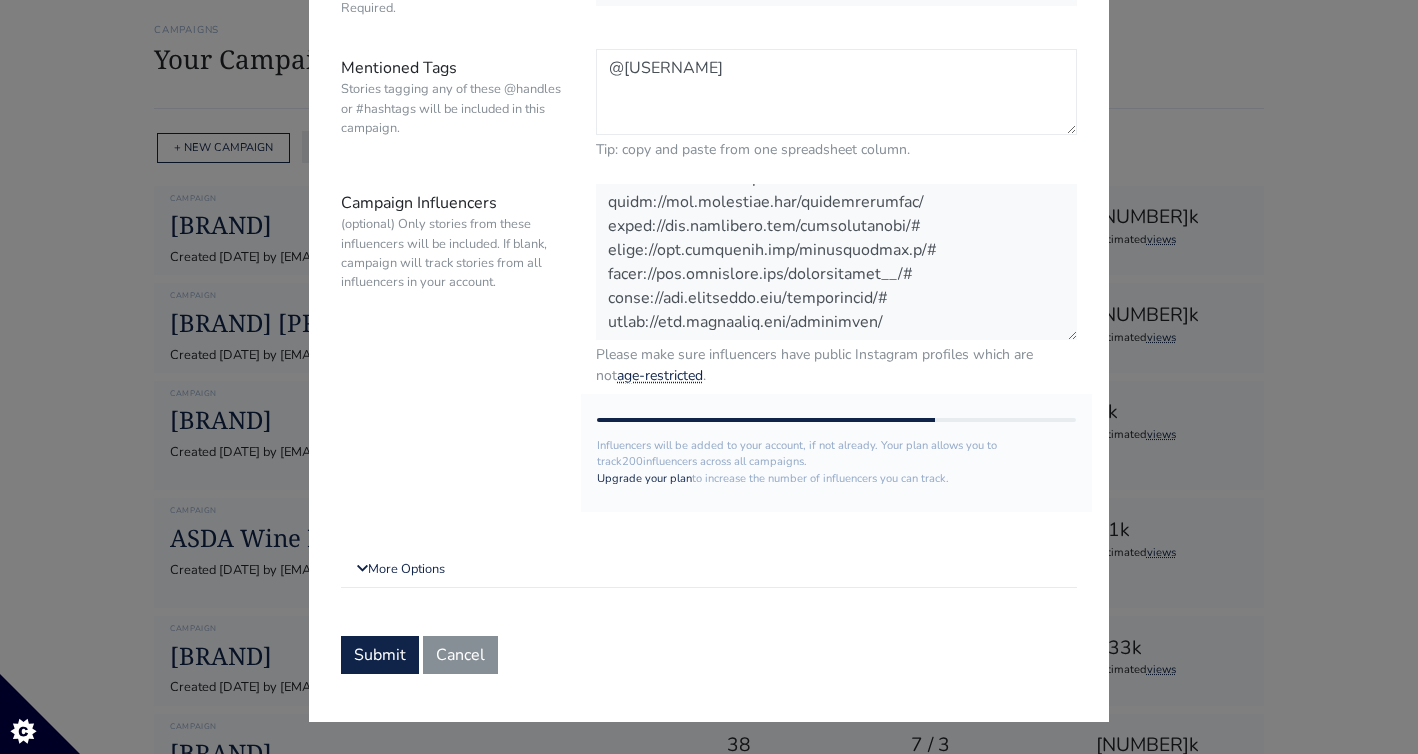 type on "@skinrepublic" 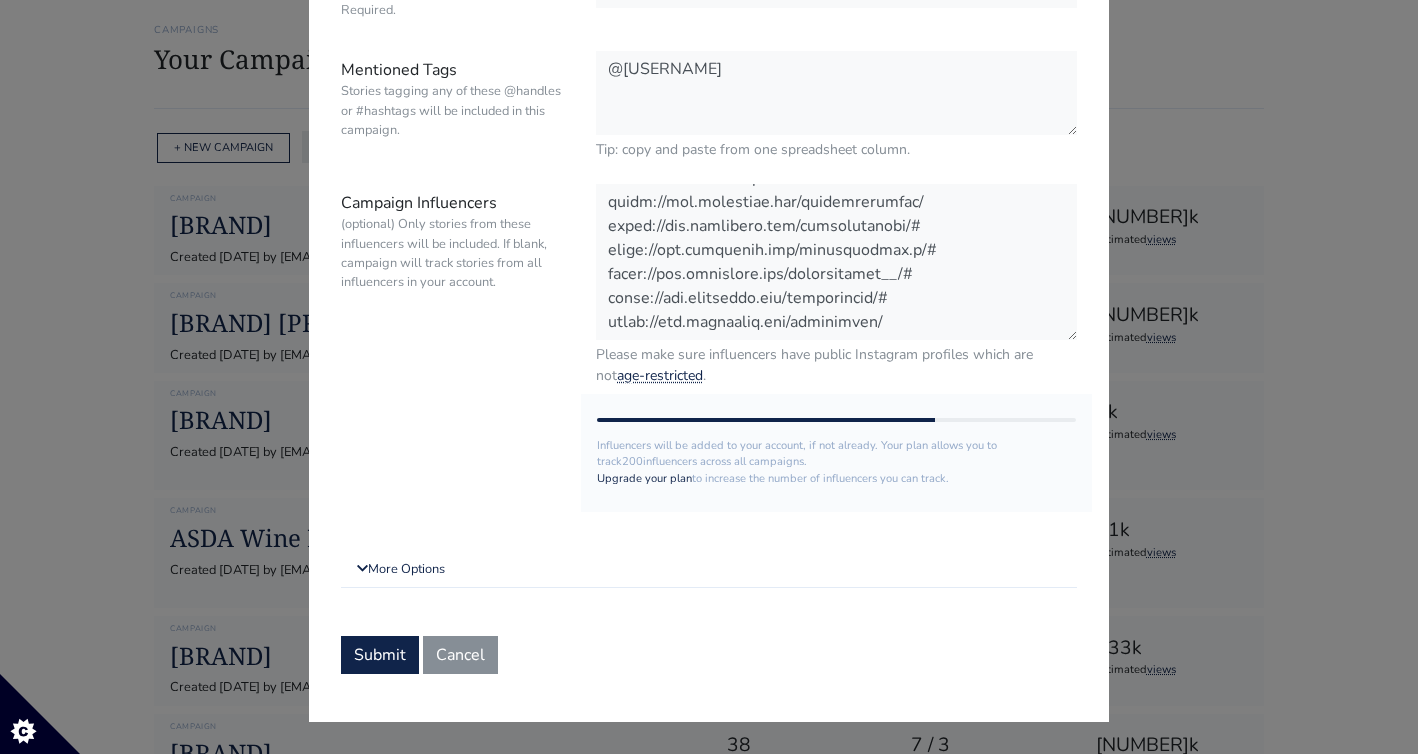 scroll, scrollTop: 214, scrollLeft: 0, axis: vertical 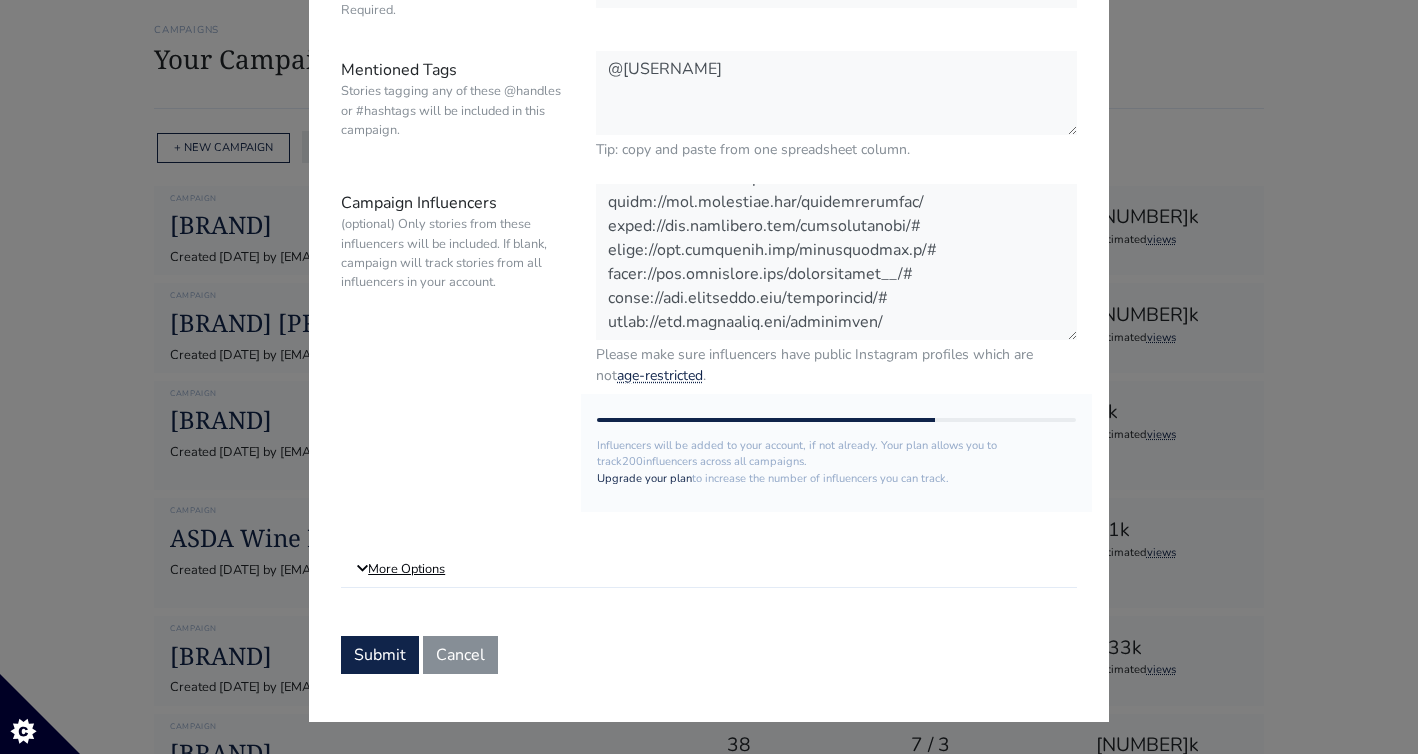 click on "More Options" at bounding box center [709, 570] 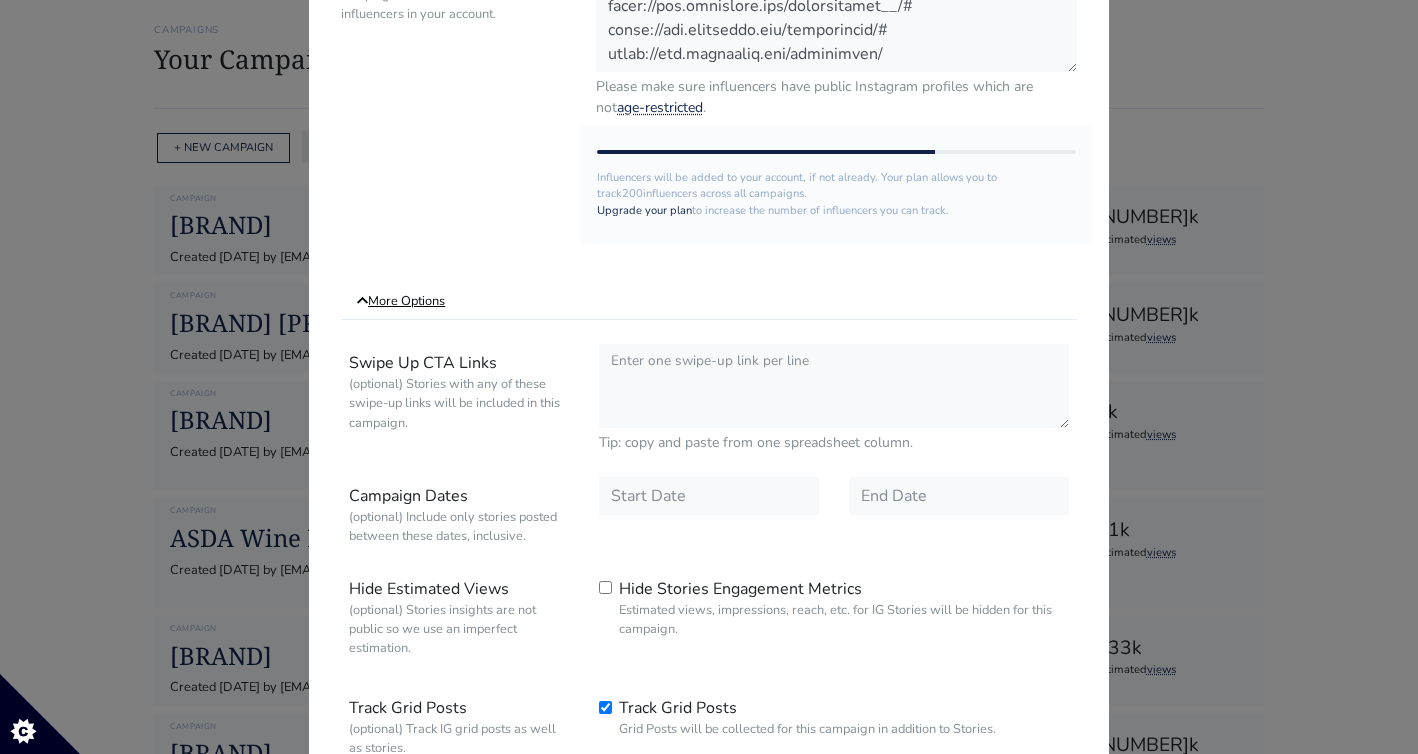 scroll, scrollTop: 568, scrollLeft: 0, axis: vertical 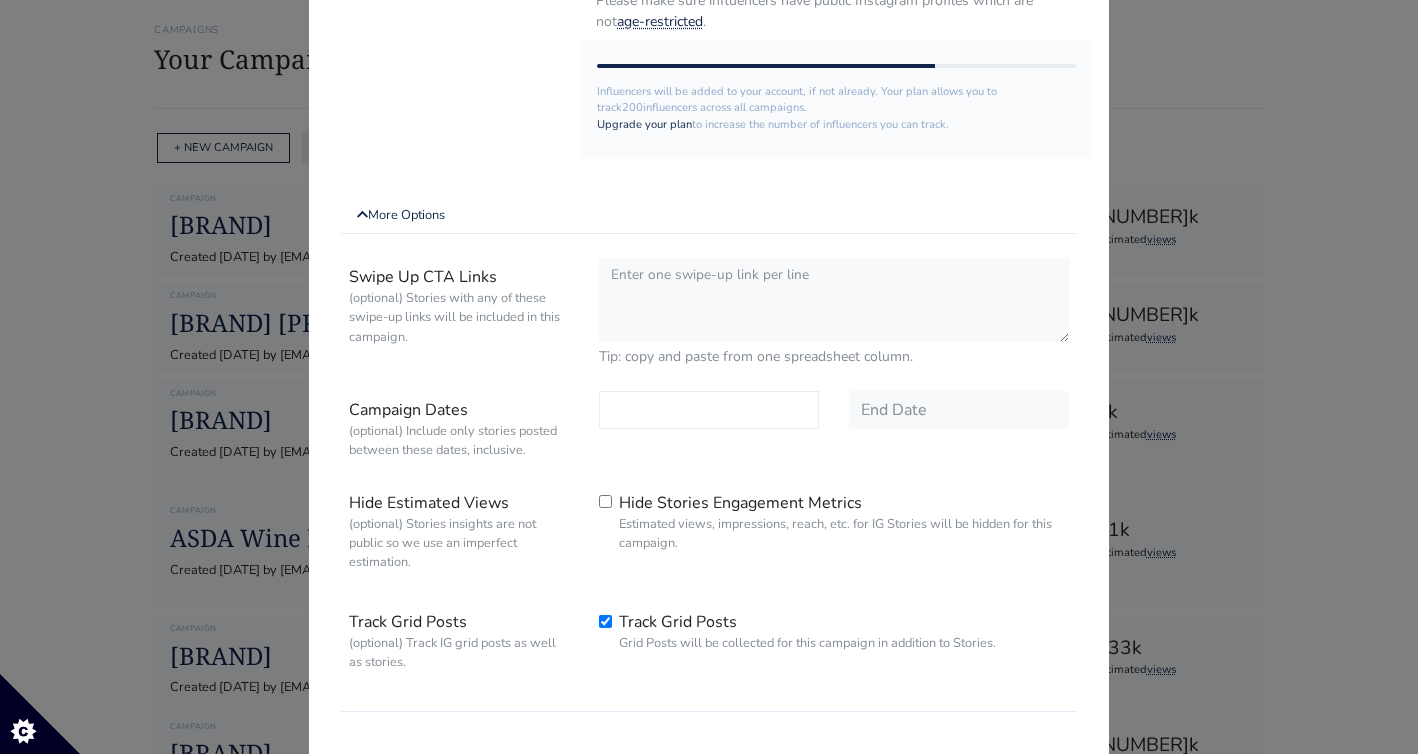 click at bounding box center [709, 410] 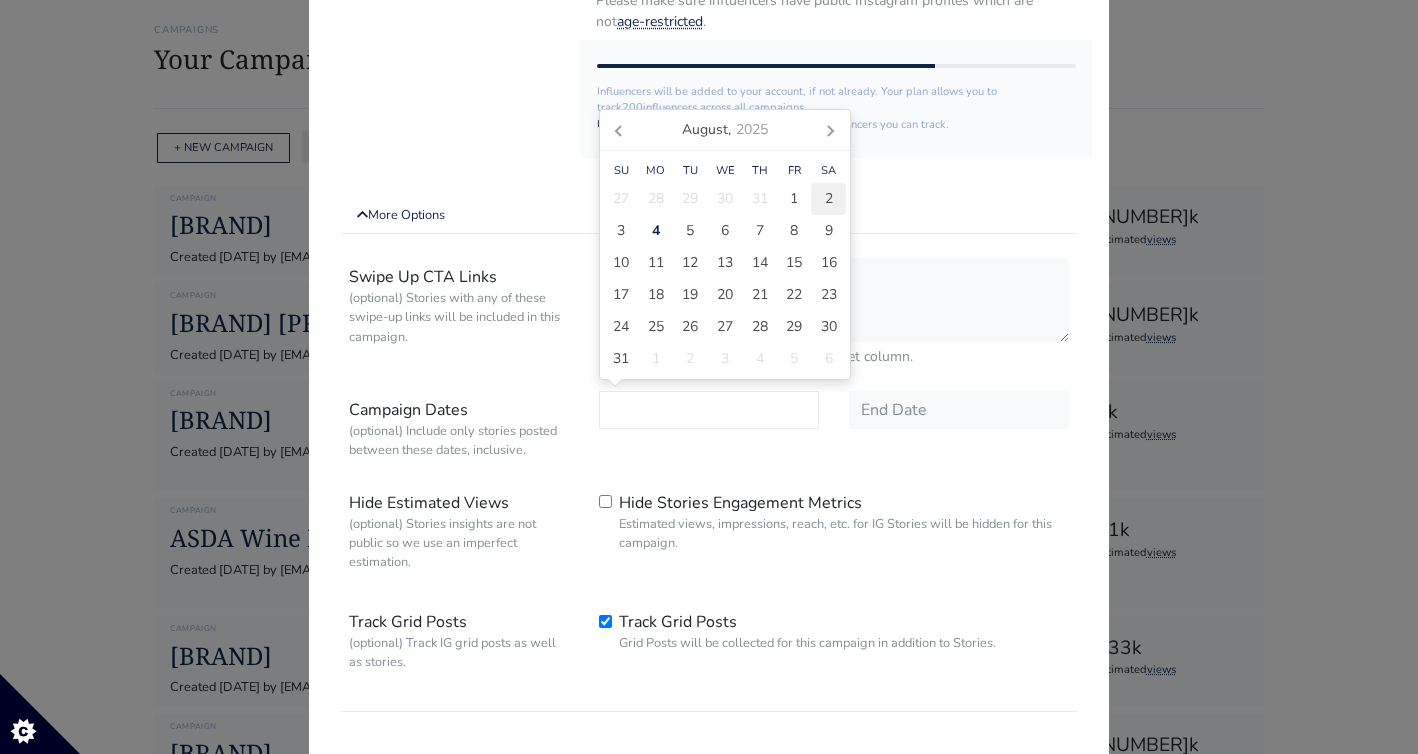click on "2" at bounding box center (829, 198) 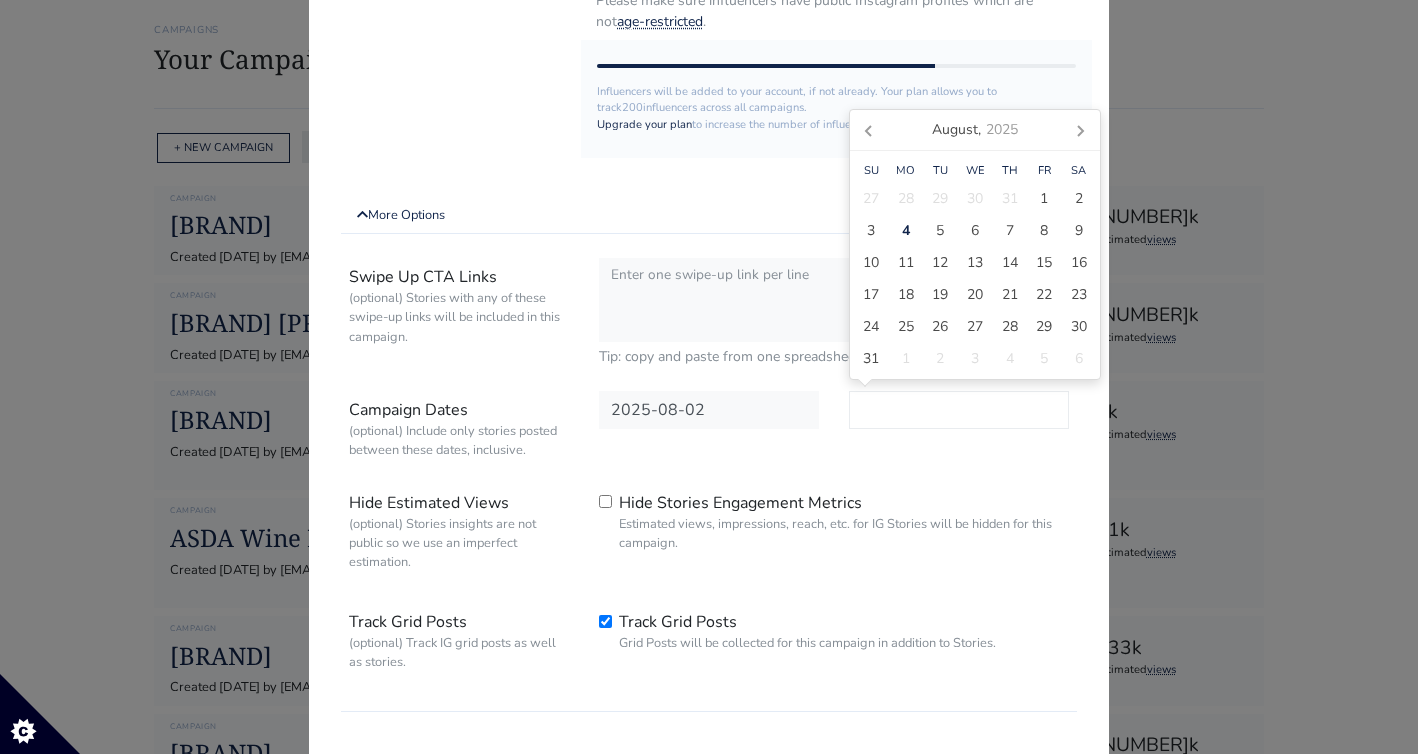 click at bounding box center [959, 410] 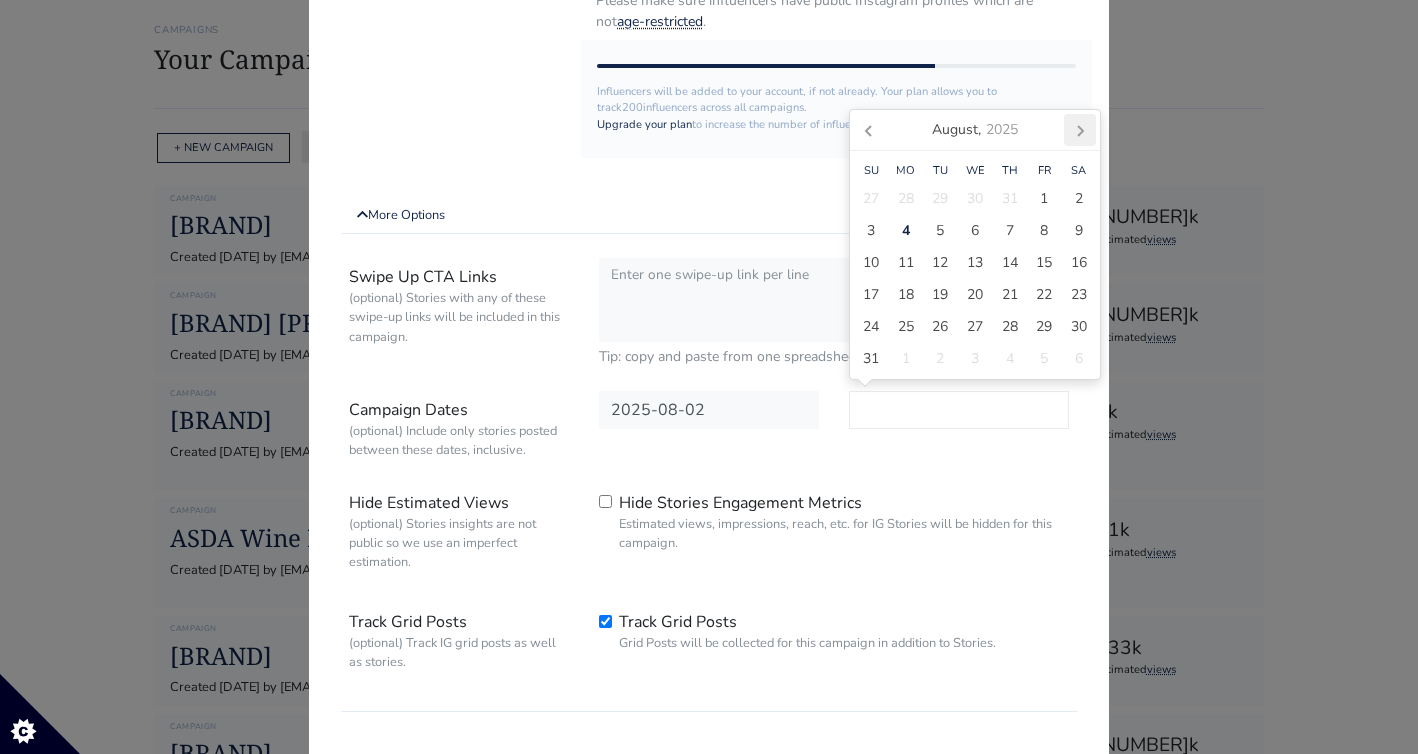 click 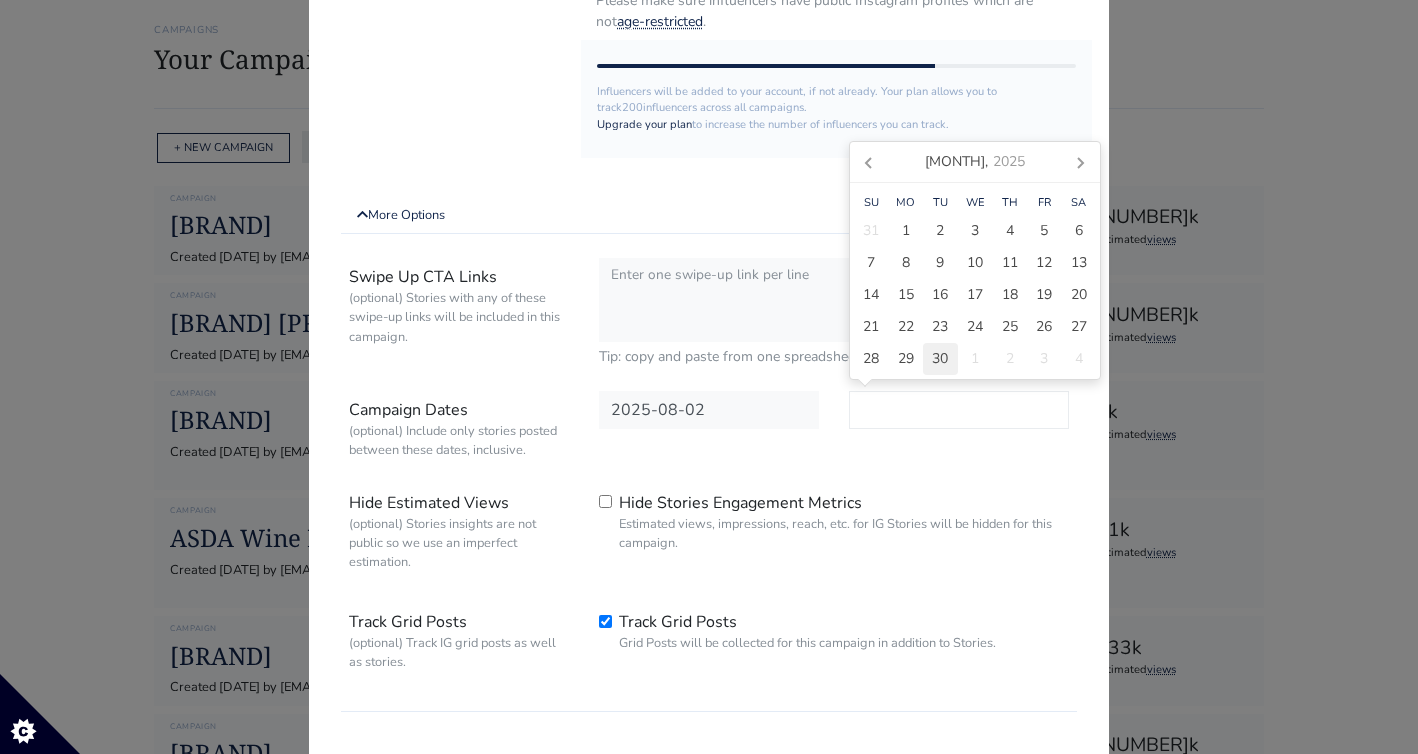 click on "30" at bounding box center (940, 358) 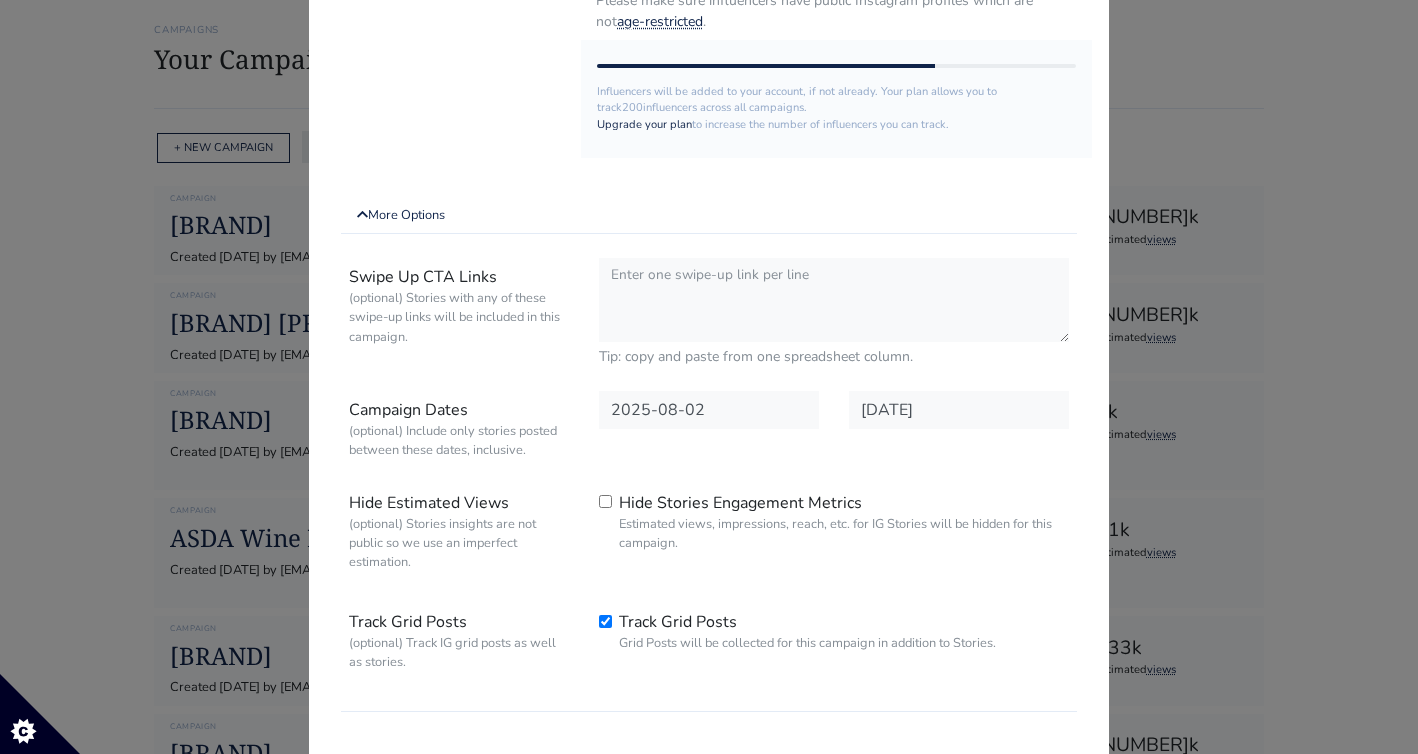 click on "2025-09-30" at bounding box center [959, 429] 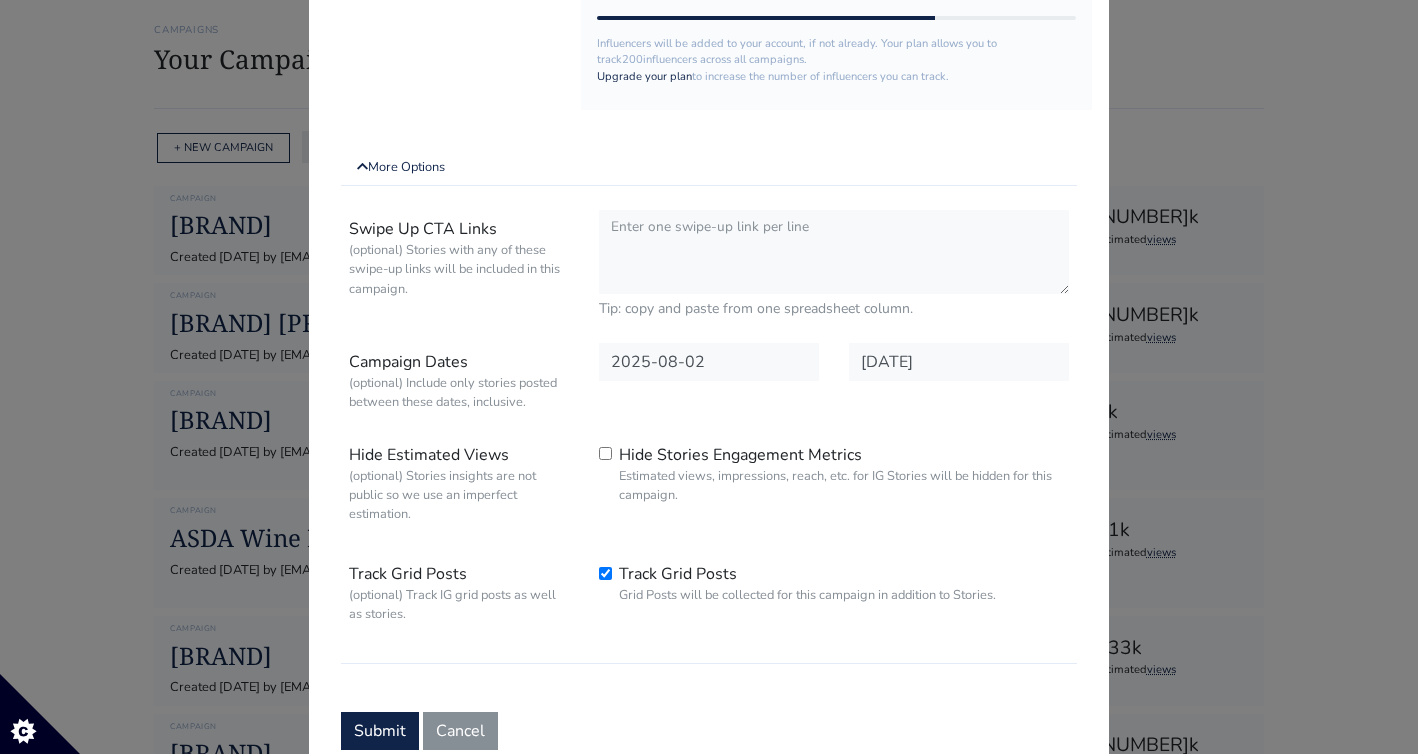 scroll, scrollTop: 692, scrollLeft: 0, axis: vertical 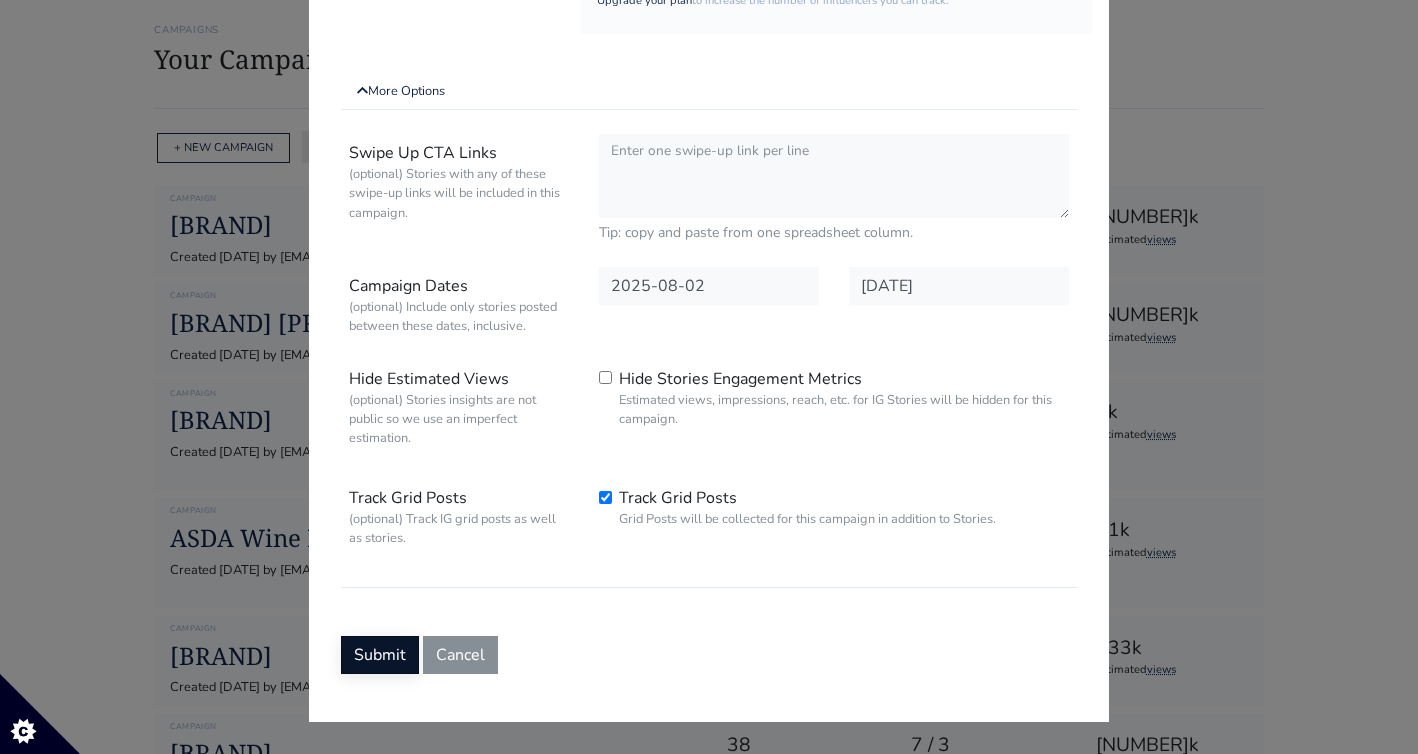 click on "Submit" at bounding box center (380, 655) 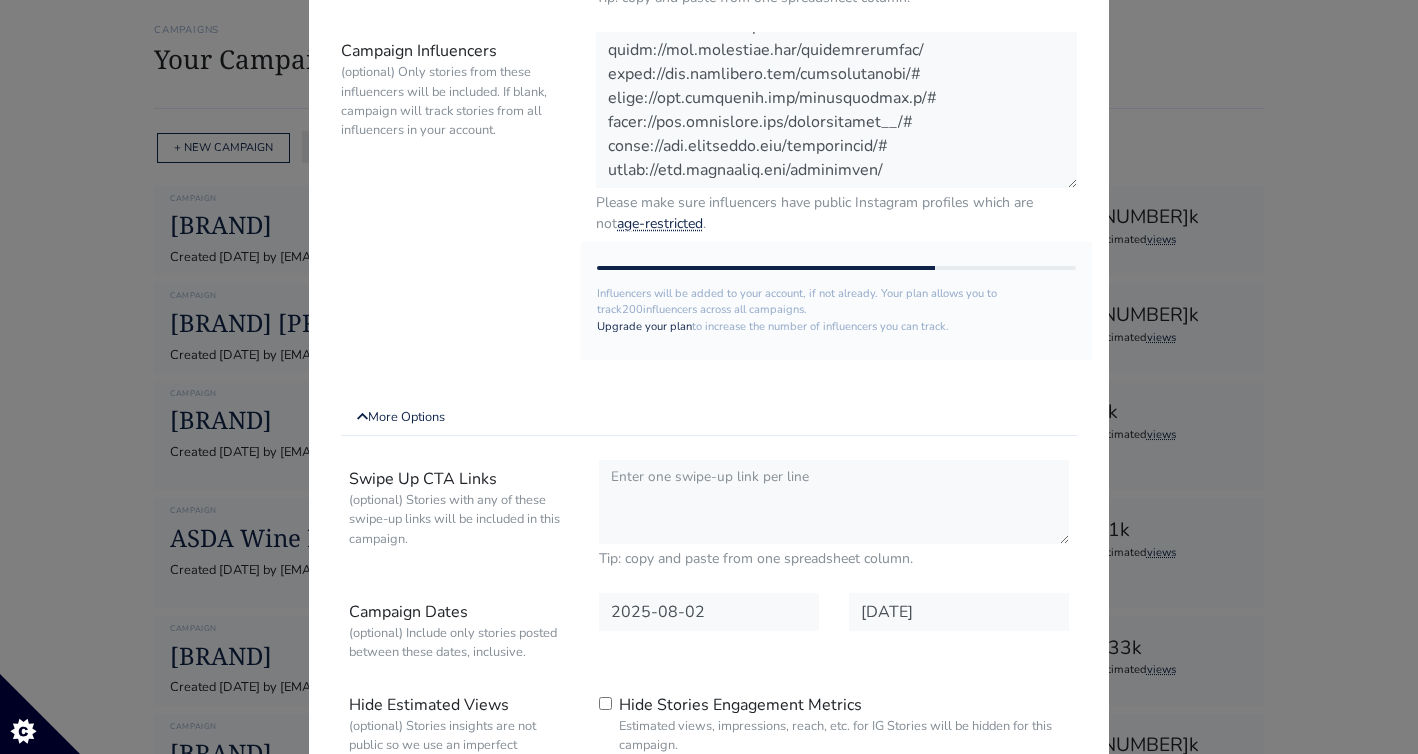 scroll, scrollTop: 302, scrollLeft: 0, axis: vertical 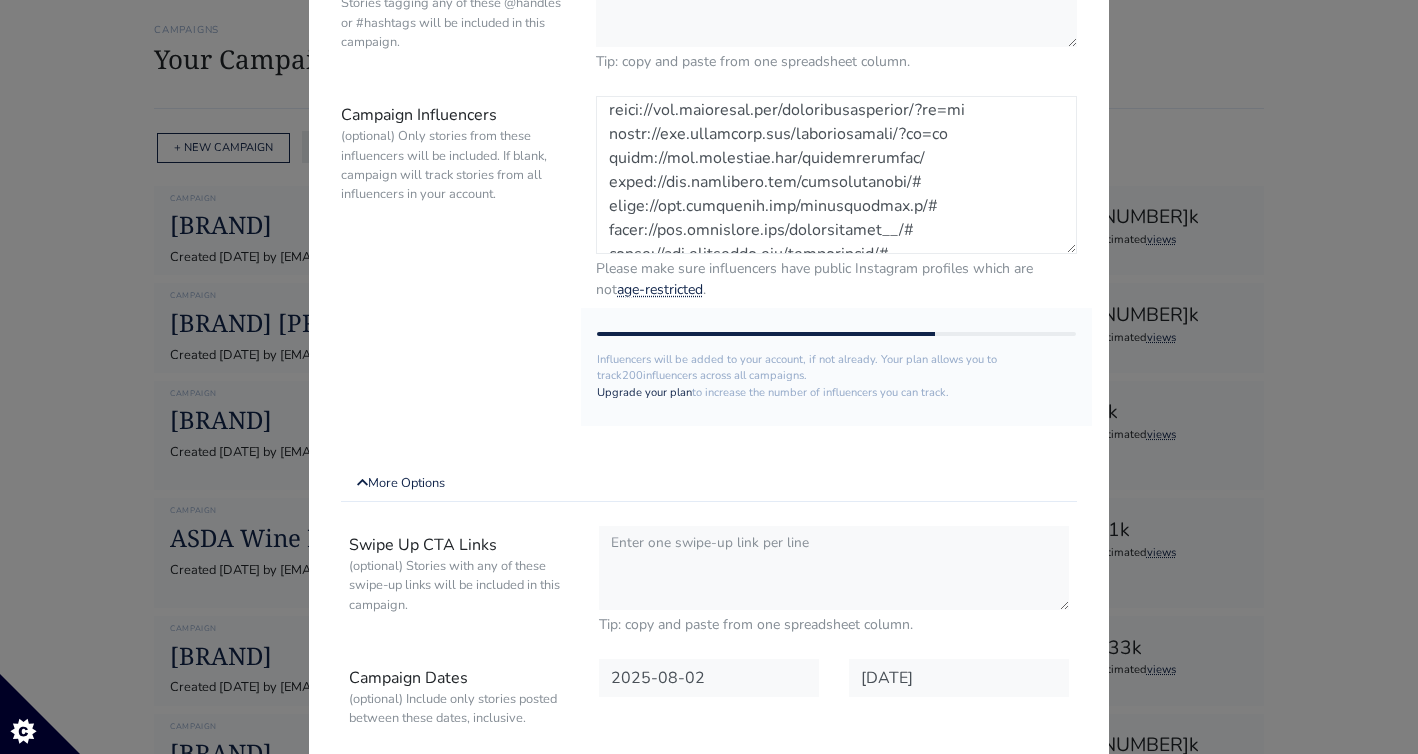 click on "Campaign Influencers
(optional) Only stories from these influencers will be included.
If blank, campaign will track stories from all influencers in your account." at bounding box center [836, 175] 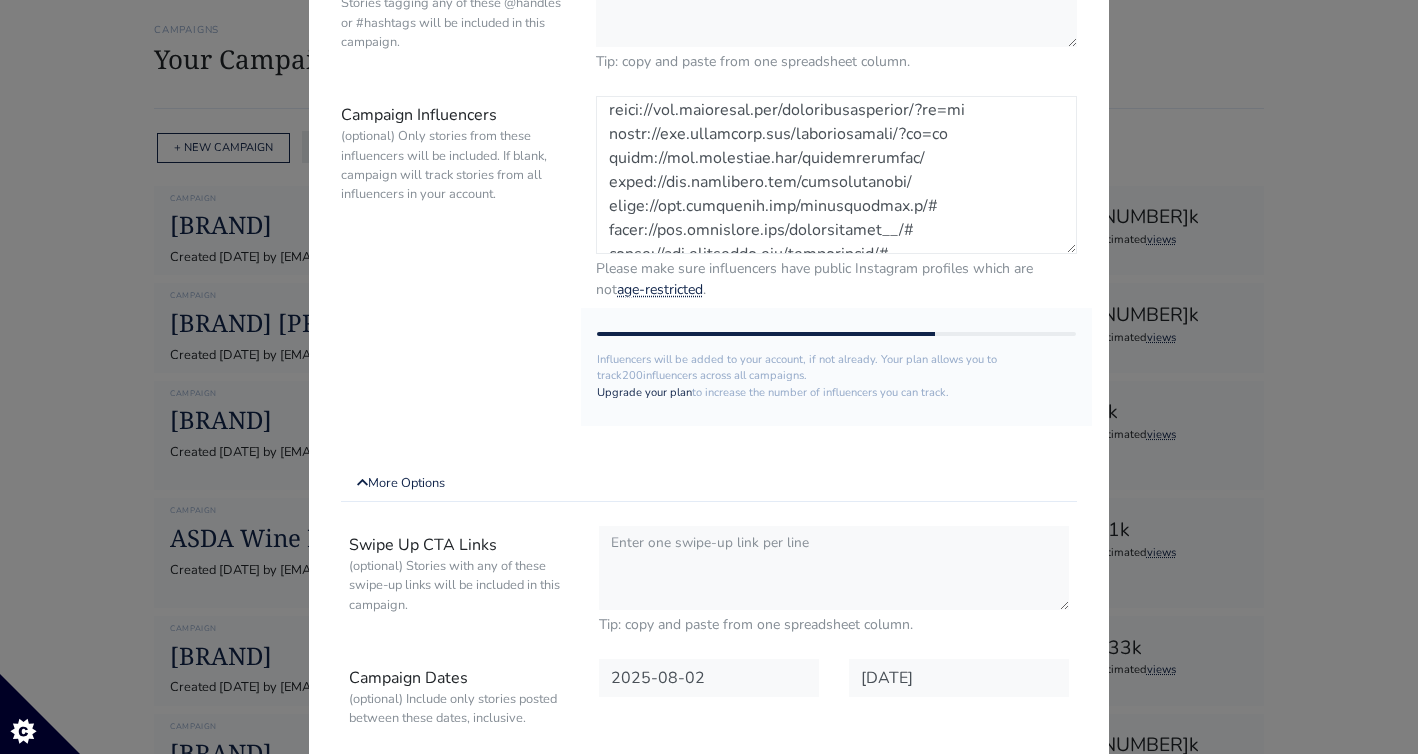 scroll, scrollTop: 456, scrollLeft: 0, axis: vertical 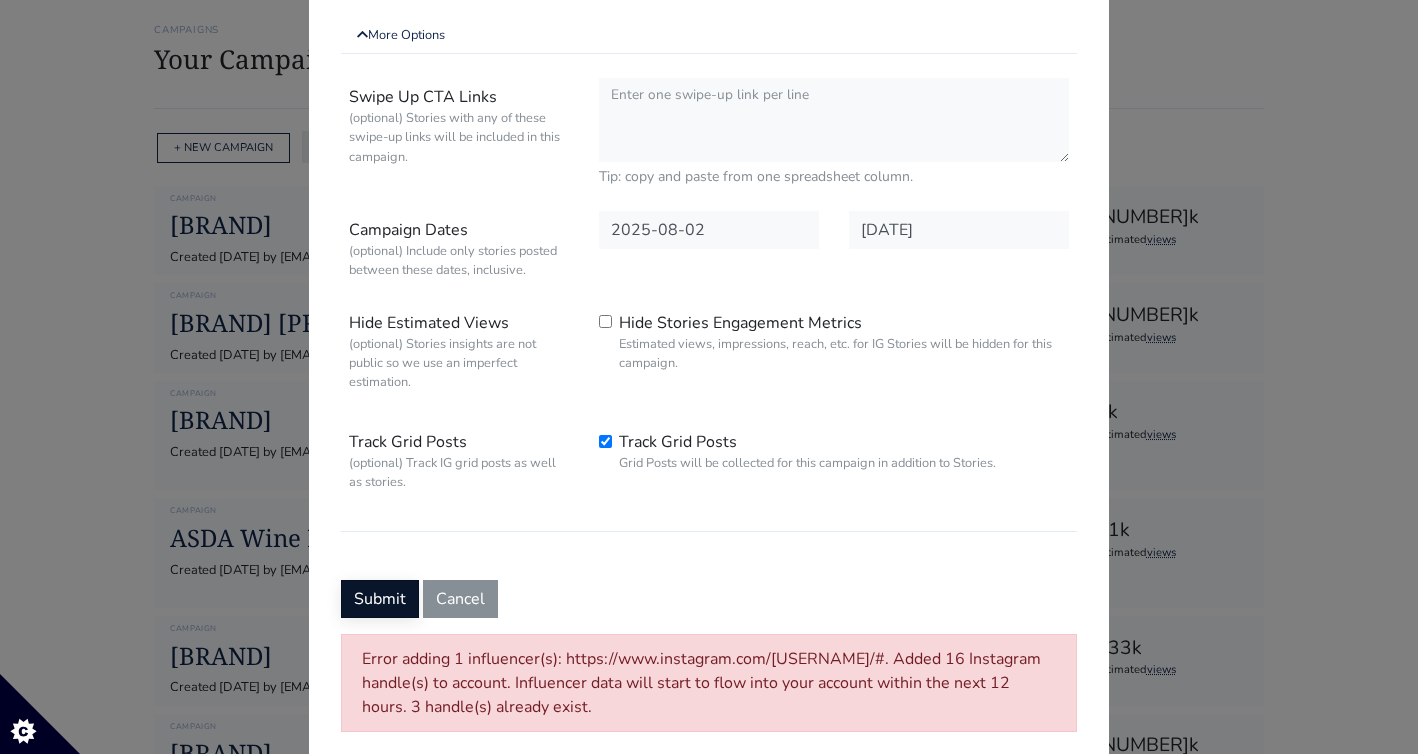 click on "Submit" at bounding box center (380, 599) 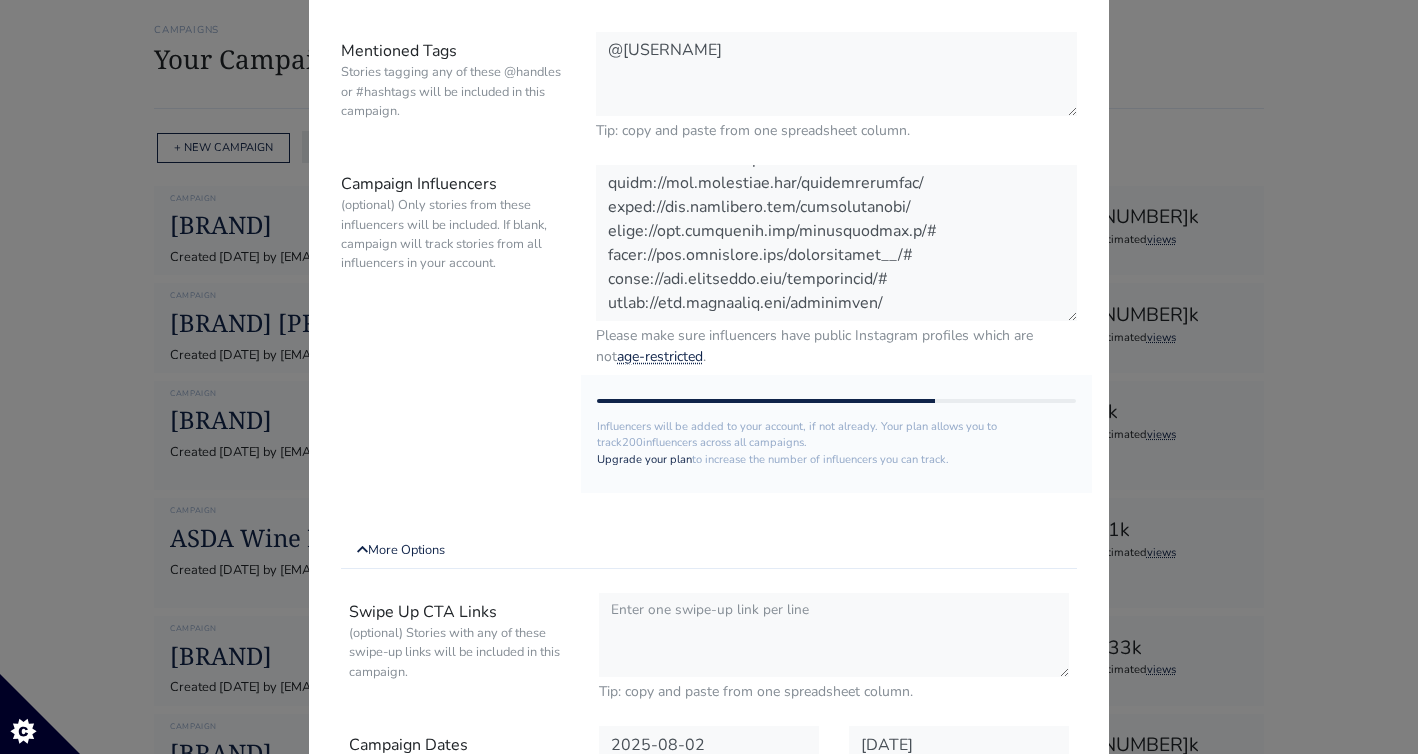 scroll, scrollTop: 118, scrollLeft: 0, axis: vertical 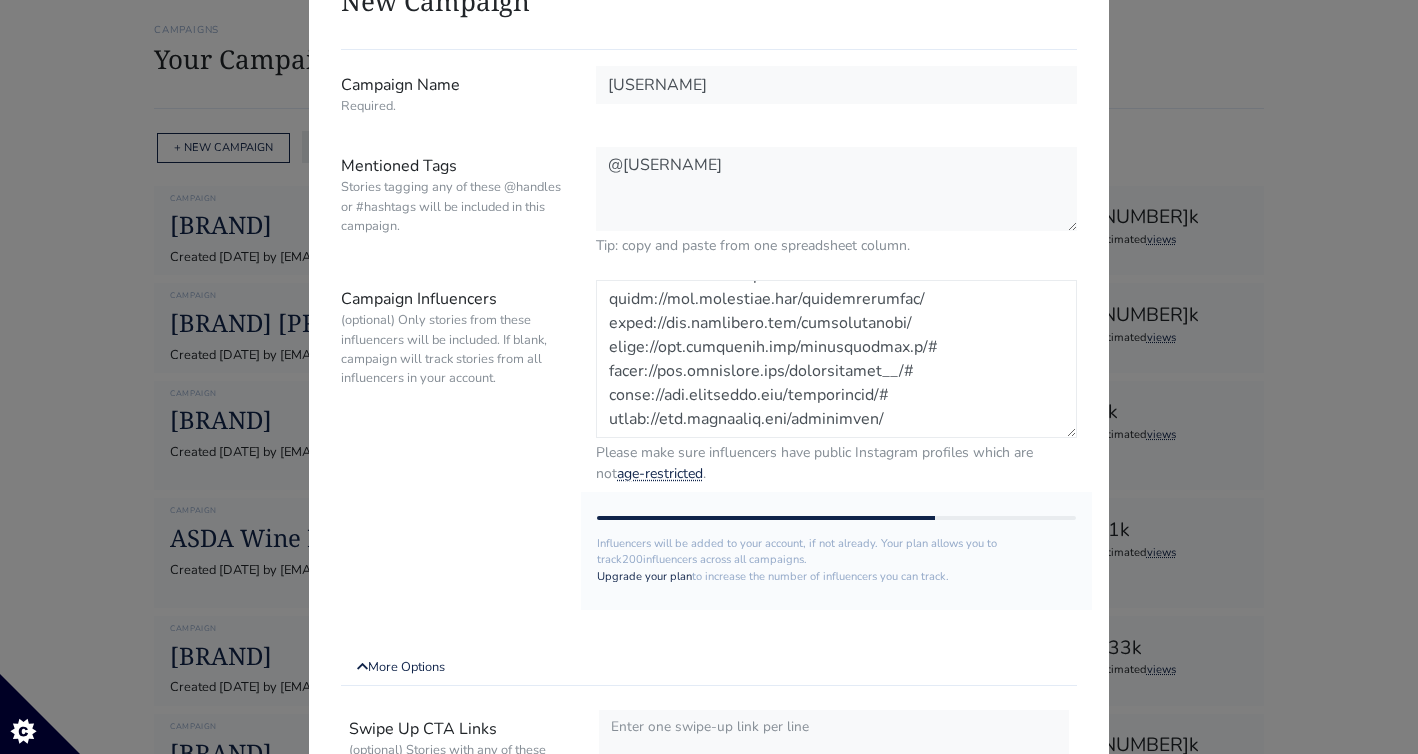 click on "Campaign Influencers
(optional) Only stories from these influencers will be included.
If blank, campaign will track stories from all influencers in your account." at bounding box center [836, 359] 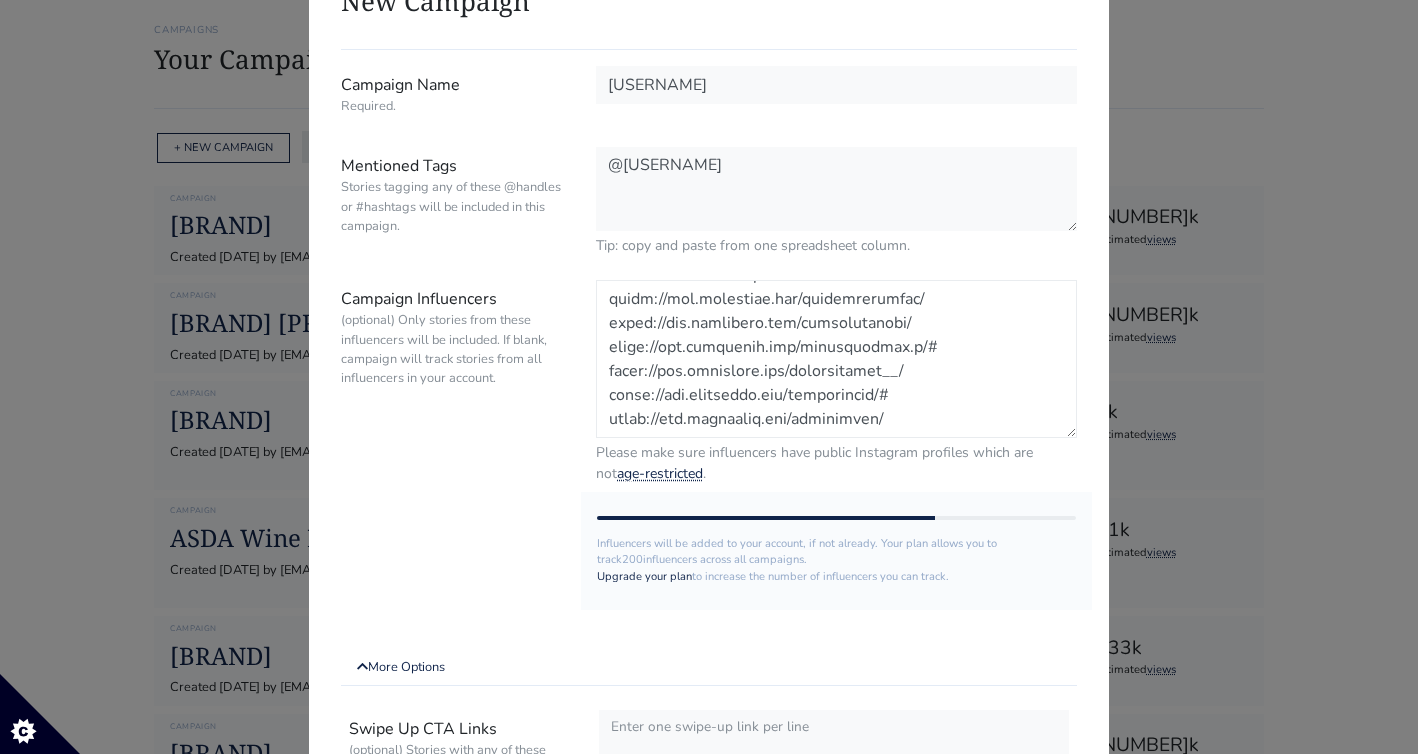 click on "Campaign Influencers
(optional) Only stories from these influencers will be included.
If blank, campaign will track stories from all influencers in your account." at bounding box center [836, 359] 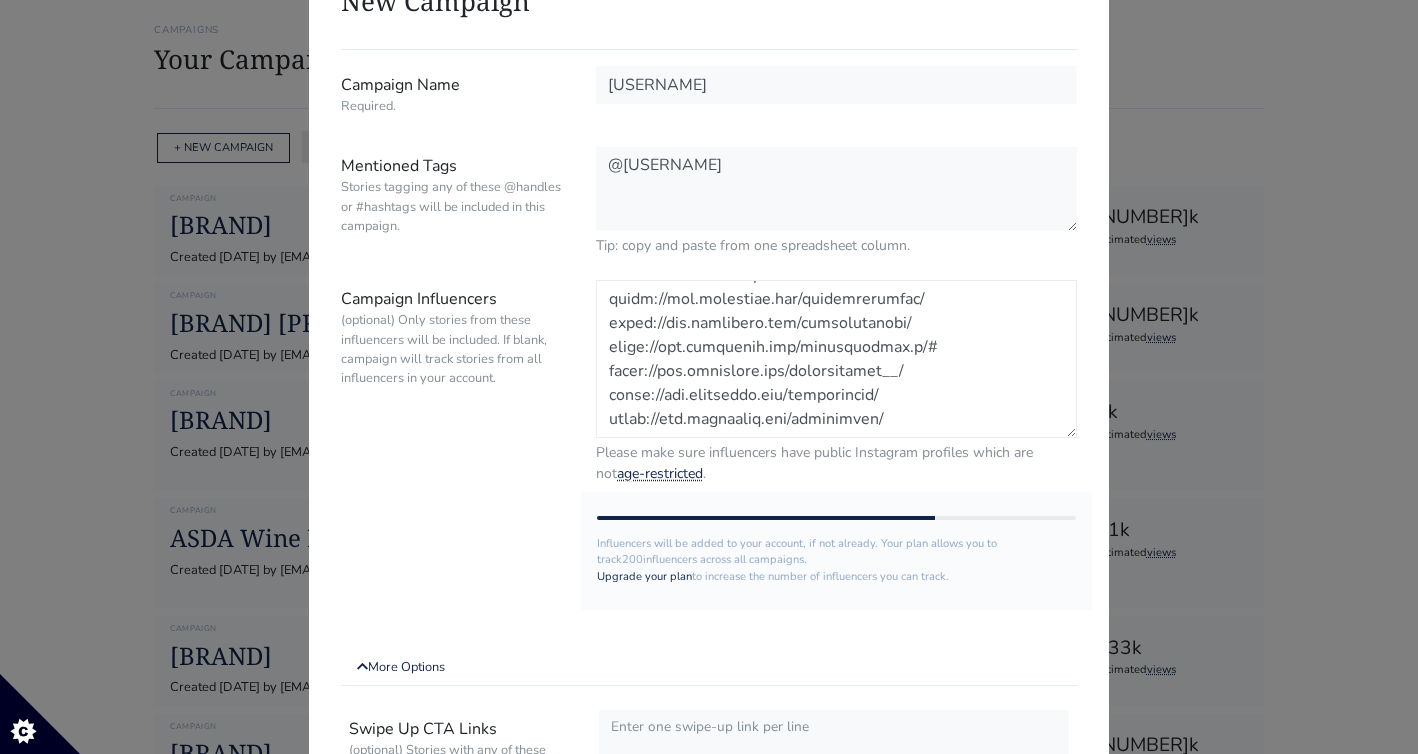 click on "Campaign Influencers
(optional) Only stories from these influencers will be included.
If blank, campaign will track stories from all influencers in your account." at bounding box center [836, 359] 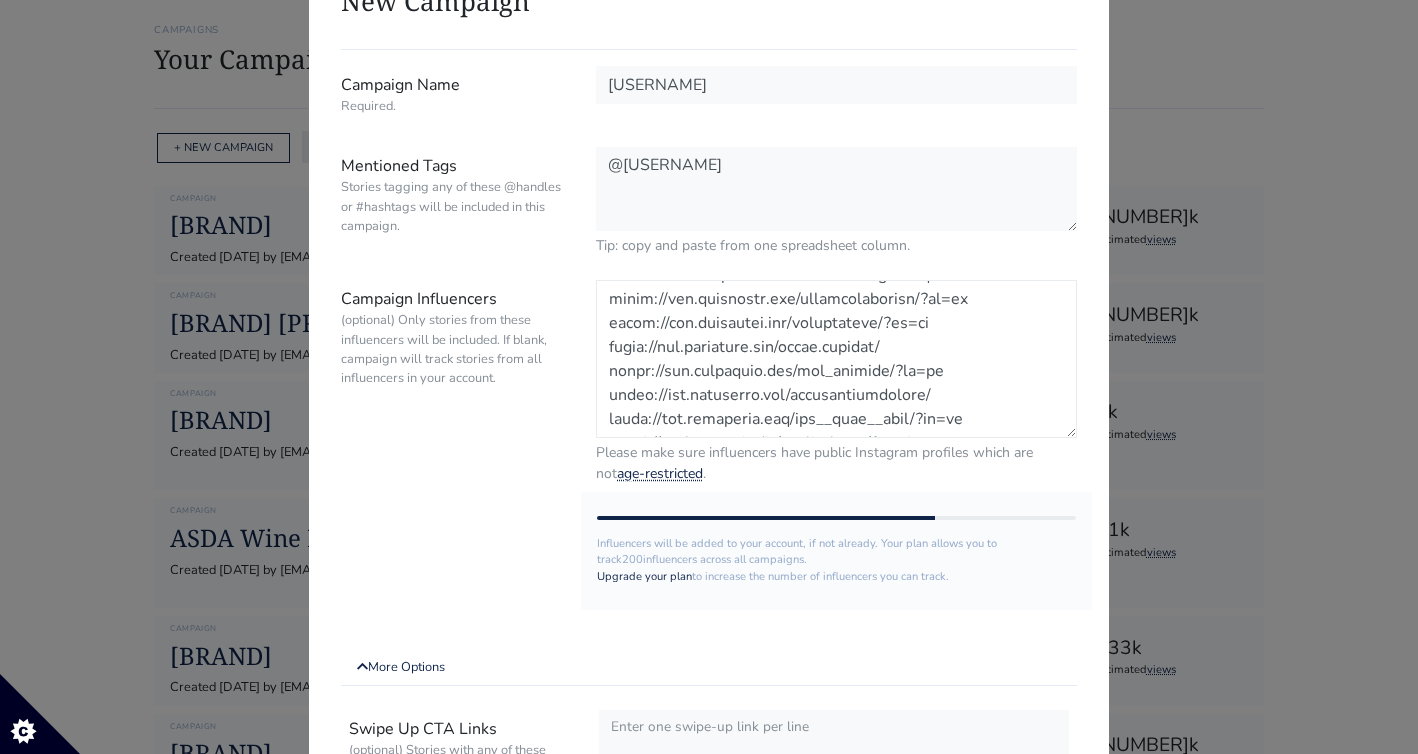 scroll, scrollTop: 0, scrollLeft: 0, axis: both 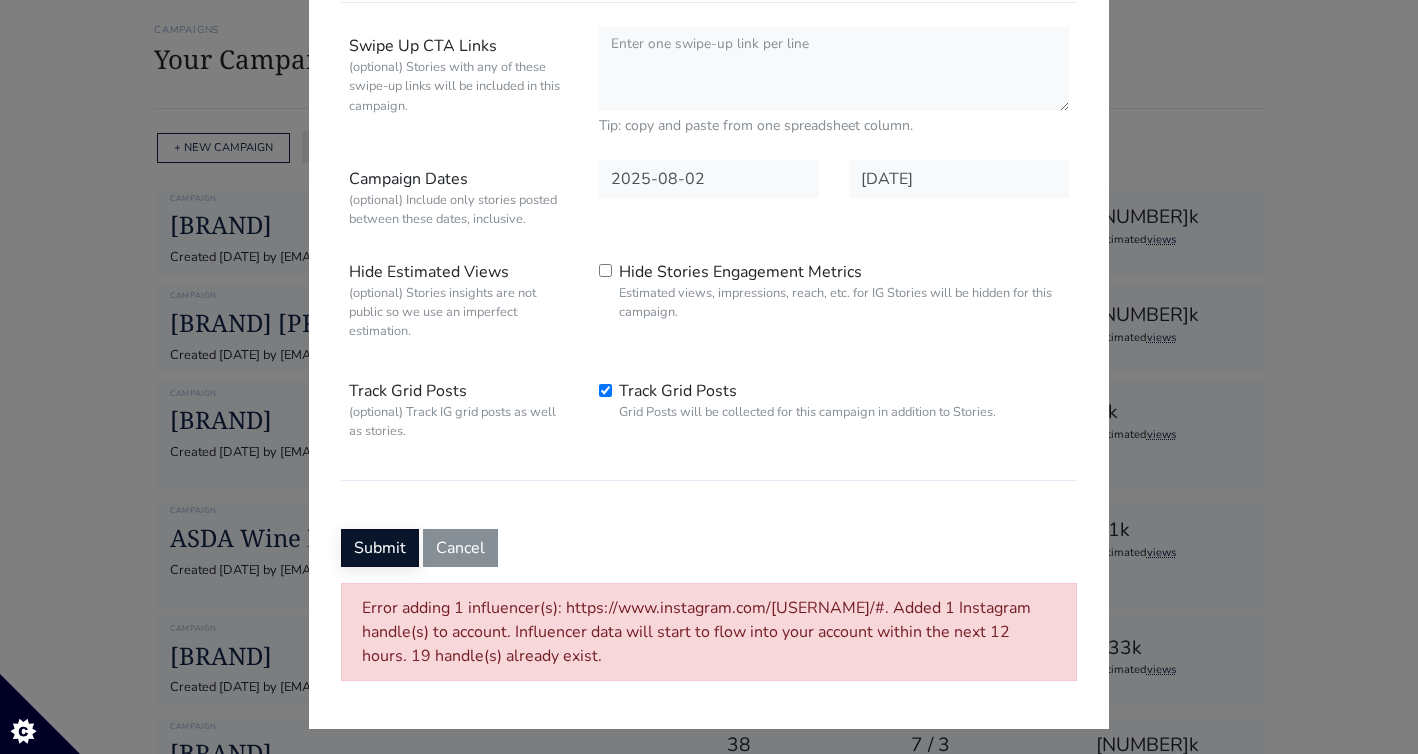 type on "https://www.instagram.com/_maisiemarsh_/
https://www.instagram.com/annabellevictoriax/?hl=en
https://www.instagram.com/alexrookesteele/?hl=en
https://www.instagram.com/amicharlize/?hl=en
https://www.instagram.com/sanam.arsalan/
https://www.instagram.com/abi_chatten/?hl=en
https://www.instagram.com/charlottecucurnia/
https://www.instagram.com/the__glow__girl/?hl=en
https://www.instagram.com/ellamorganc/?hl=en
https://www.instagram.com/anais.hale/?hl=en
https://www.instagram.com/naomimizrahi/?hl=en
https://www.instagram.com/saphibartlett/?hl=en
https://www.instagram.com/beautywithtaffy_/?hl=en
https://www.instagram.com/indiaamoon/?hl=en
https://www.instagram.com/helenacritchley/?hl=en
https://www.instagram.com/darcyjanepentland/?hl=en
https://www.instagram.com/maddyrmaguire/?hl=en
https://www.instagram.com/itsheatherbell/
https://www.instagram.com/hollyhoneyman/
https://www.instagram.com/keirawalkerr.x/
https://www.instagram.com/siennawalker__/
https://www.instagram.com/millyjsmith/
https://www.instagram.com..." 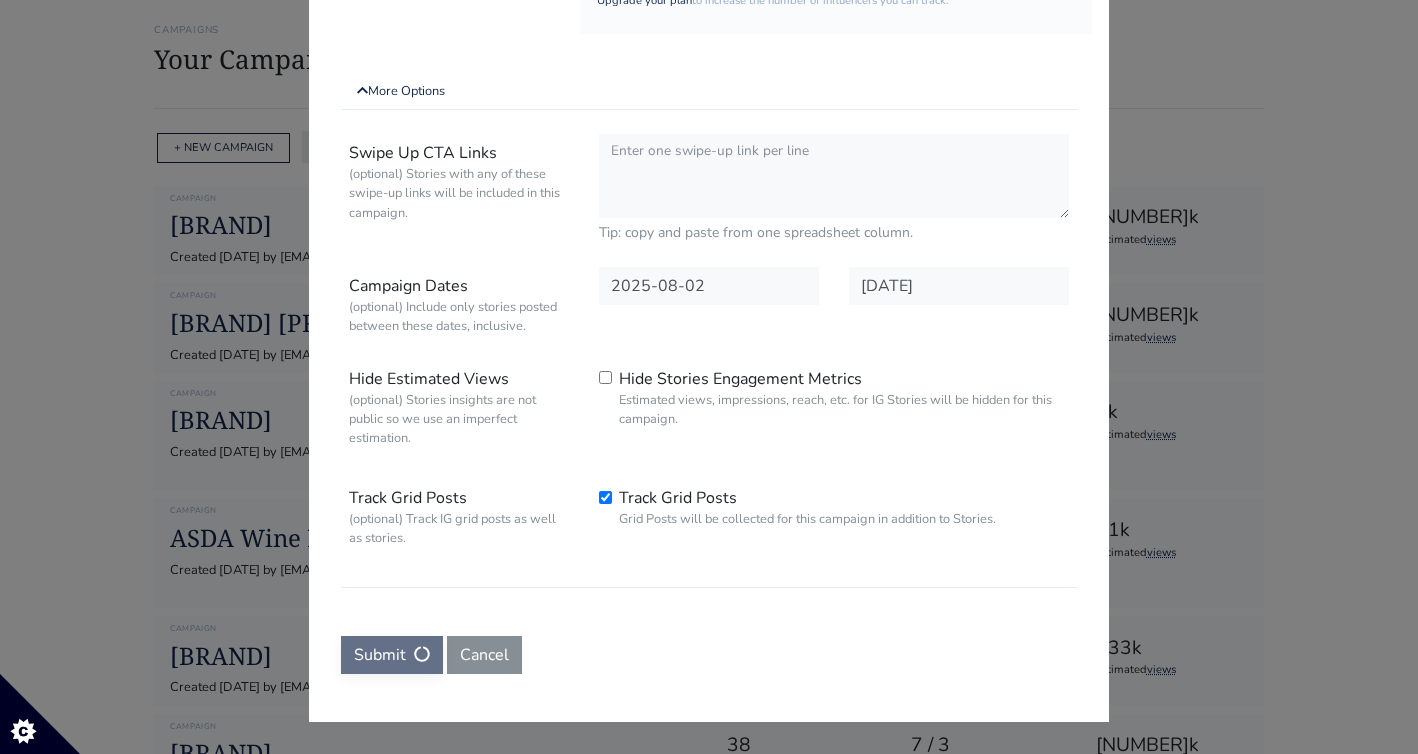 scroll, scrollTop: 0, scrollLeft: 0, axis: both 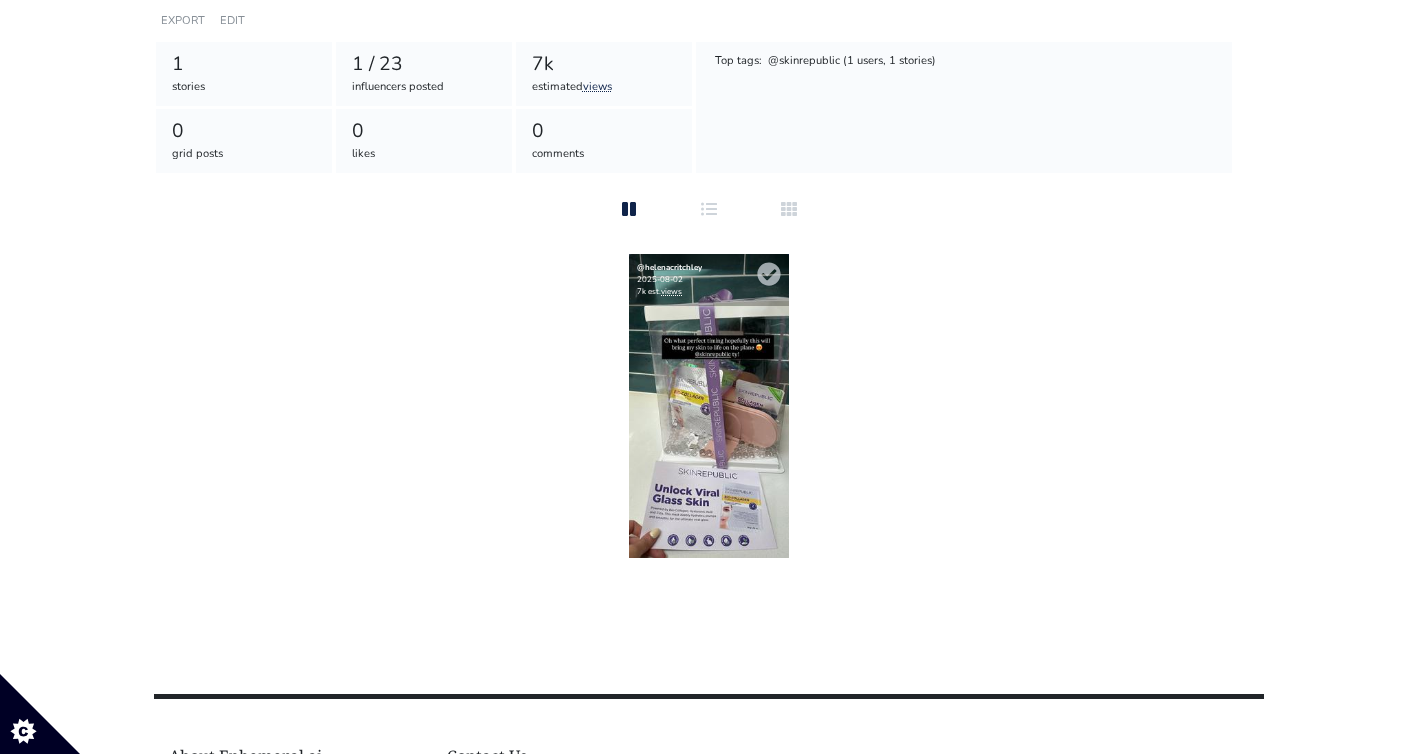 click at bounding box center (709, 406) 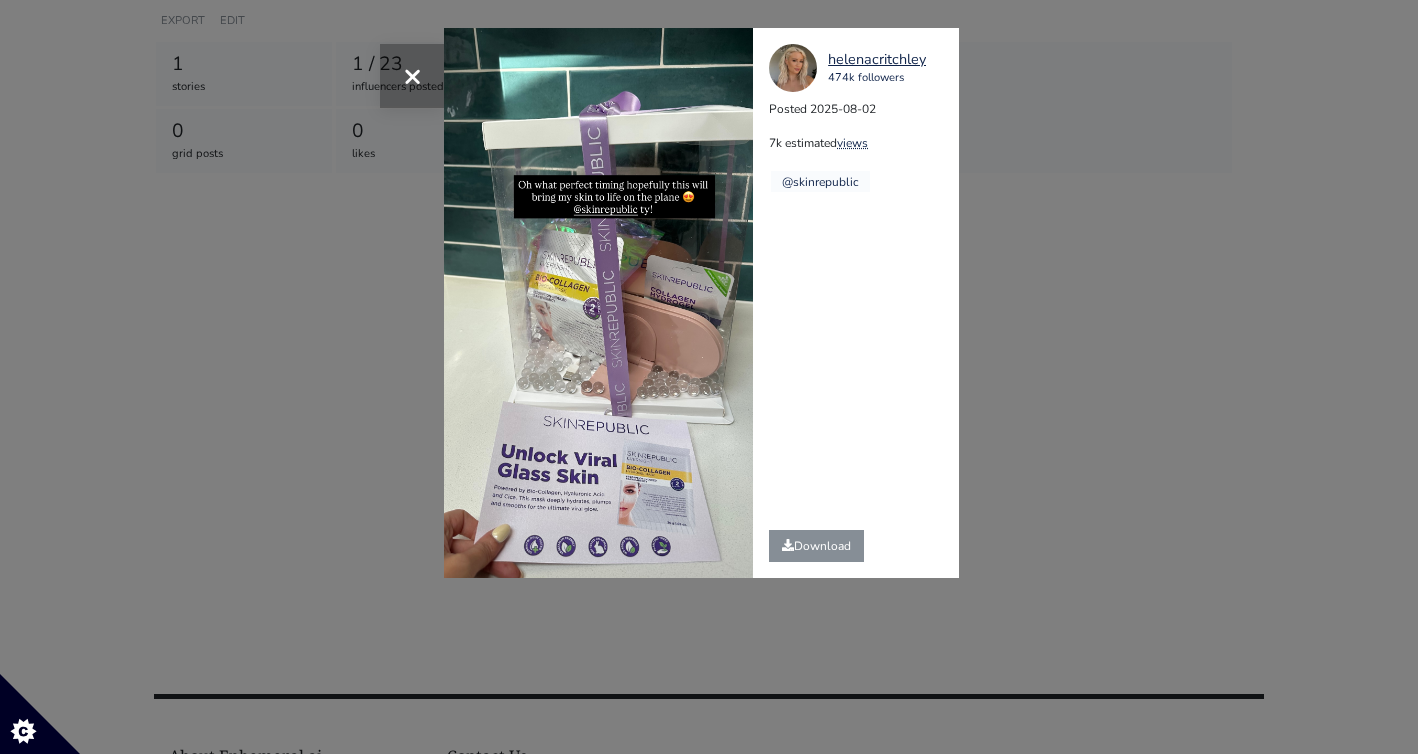 click on "×" at bounding box center (412, 75) 